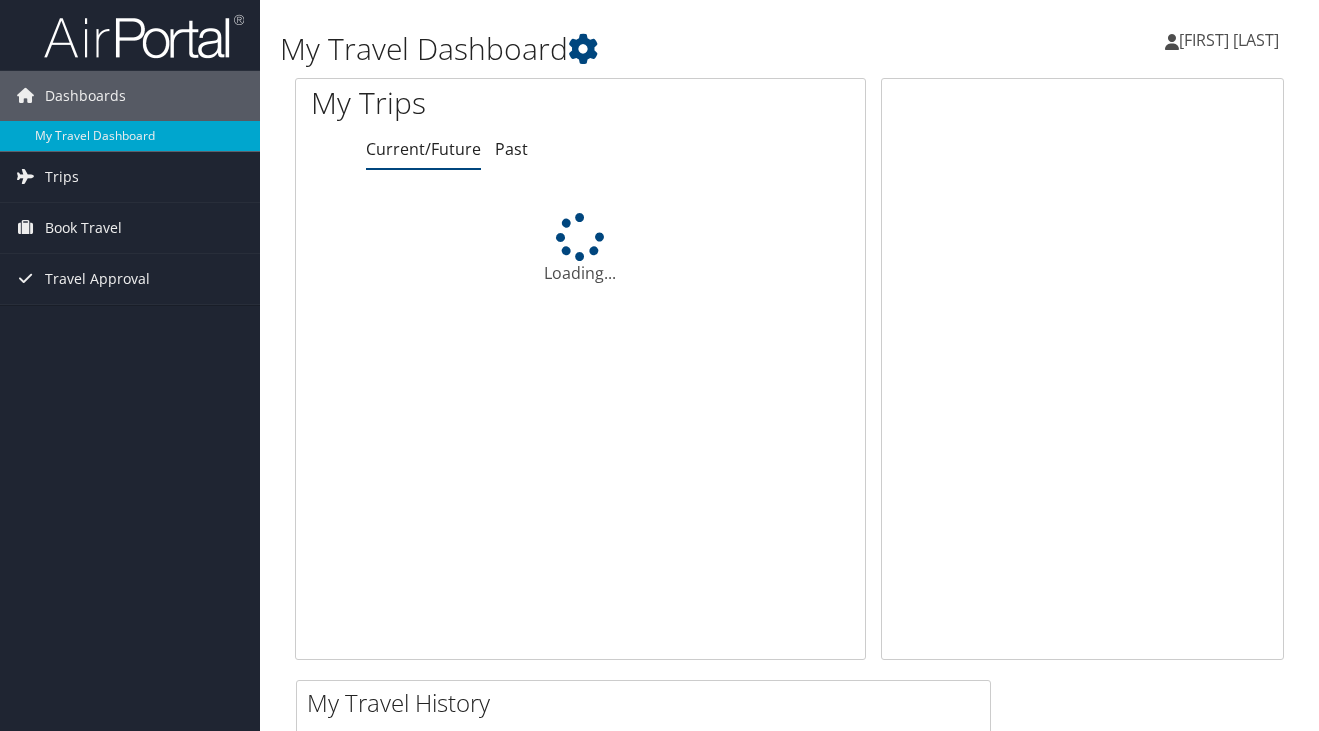 scroll, scrollTop: 0, scrollLeft: 0, axis: both 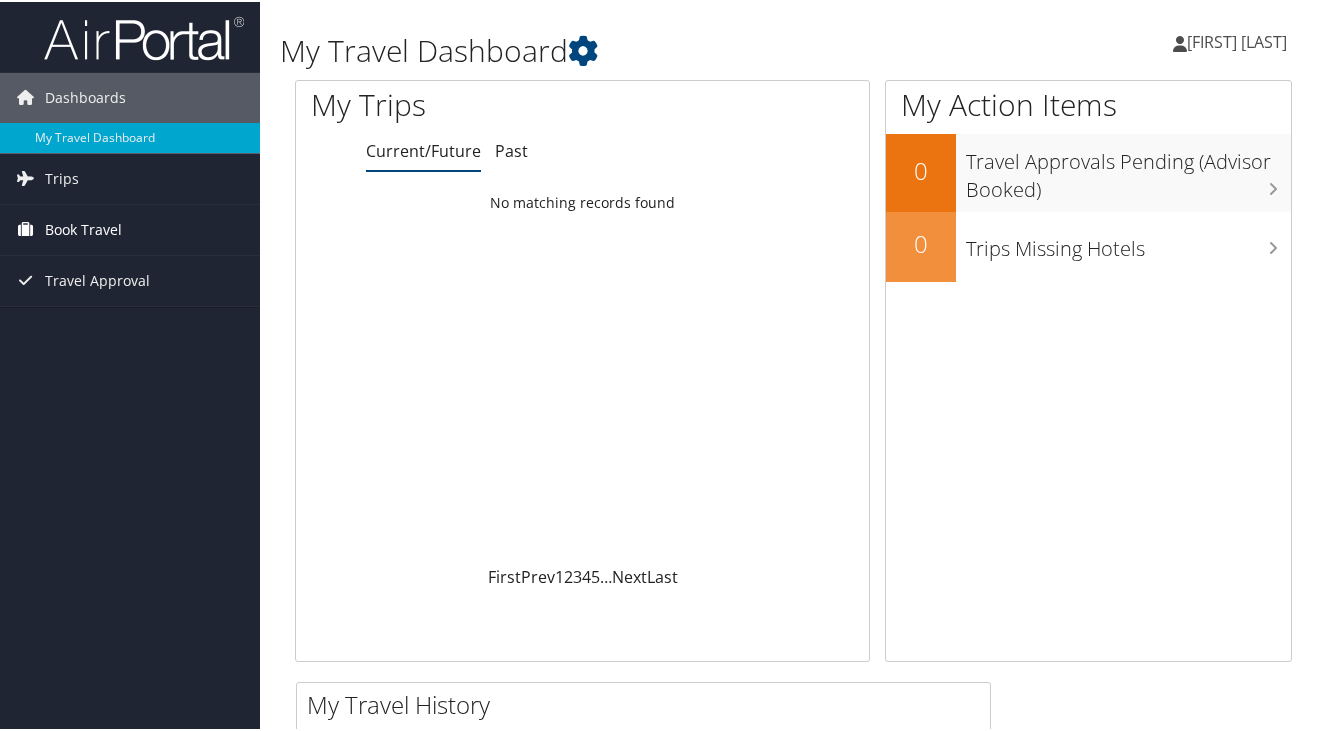 click on "Book Travel" at bounding box center (83, 228) 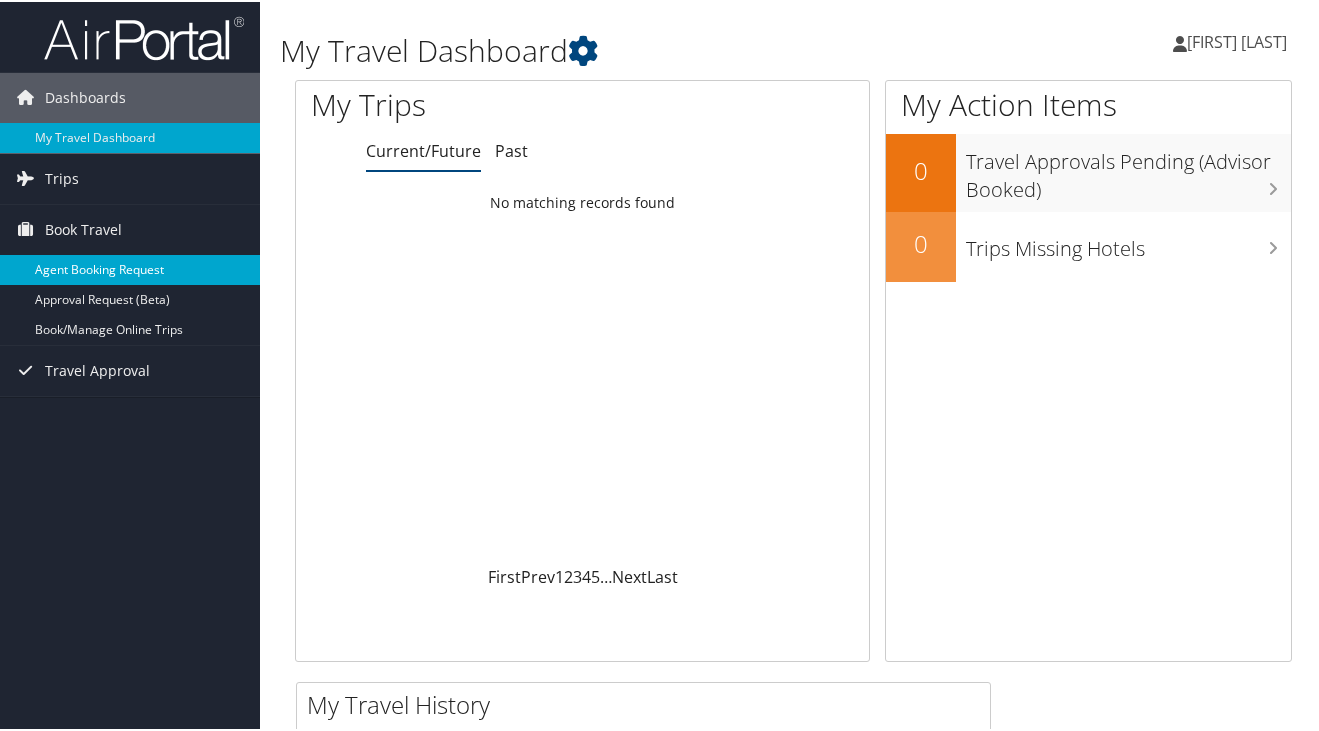 click on "Agent Booking Request" at bounding box center [130, 268] 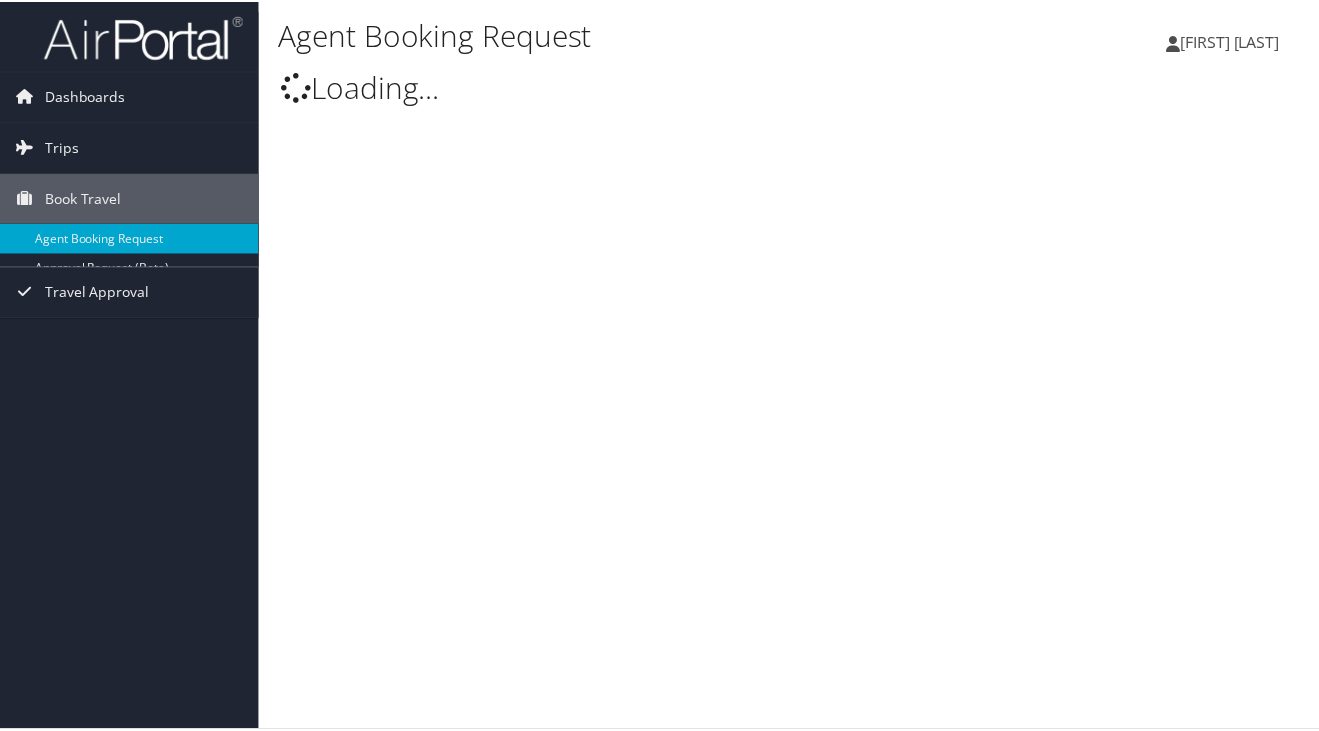 scroll, scrollTop: 0, scrollLeft: 0, axis: both 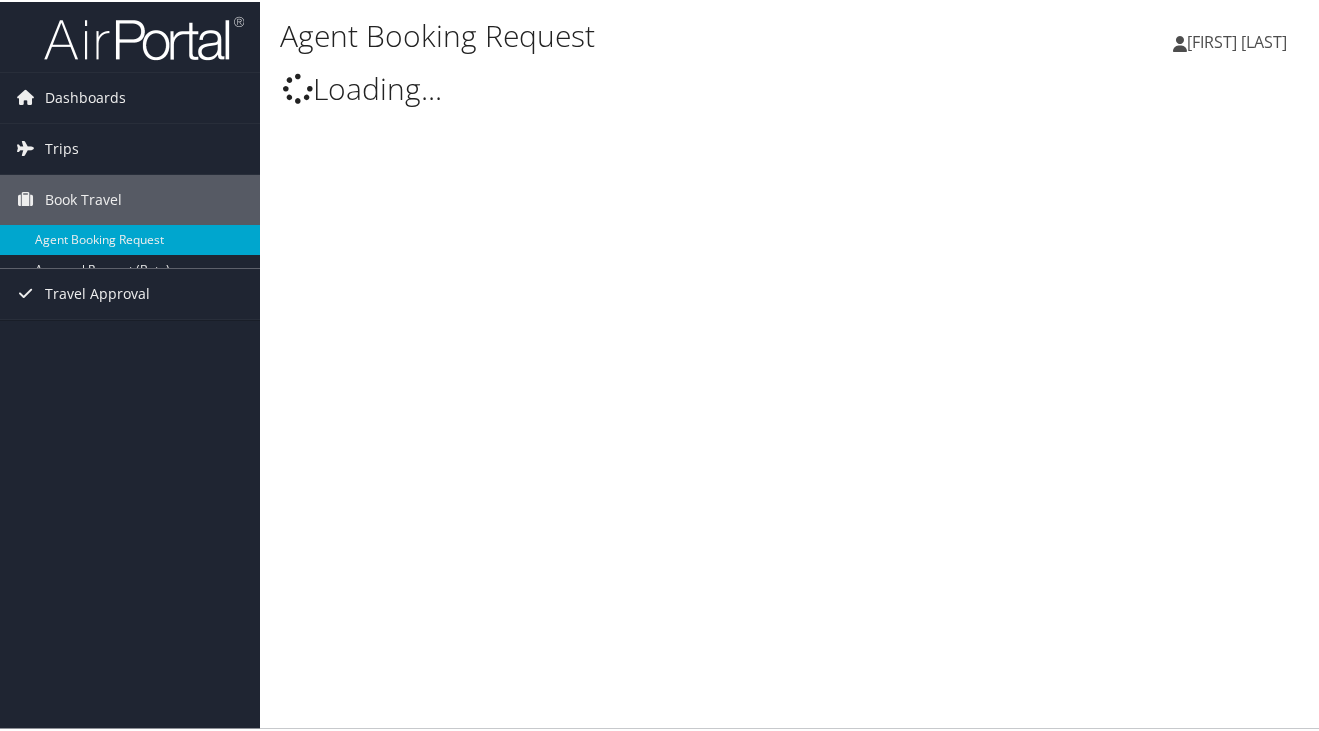 select on "trips@cbtravel.com" 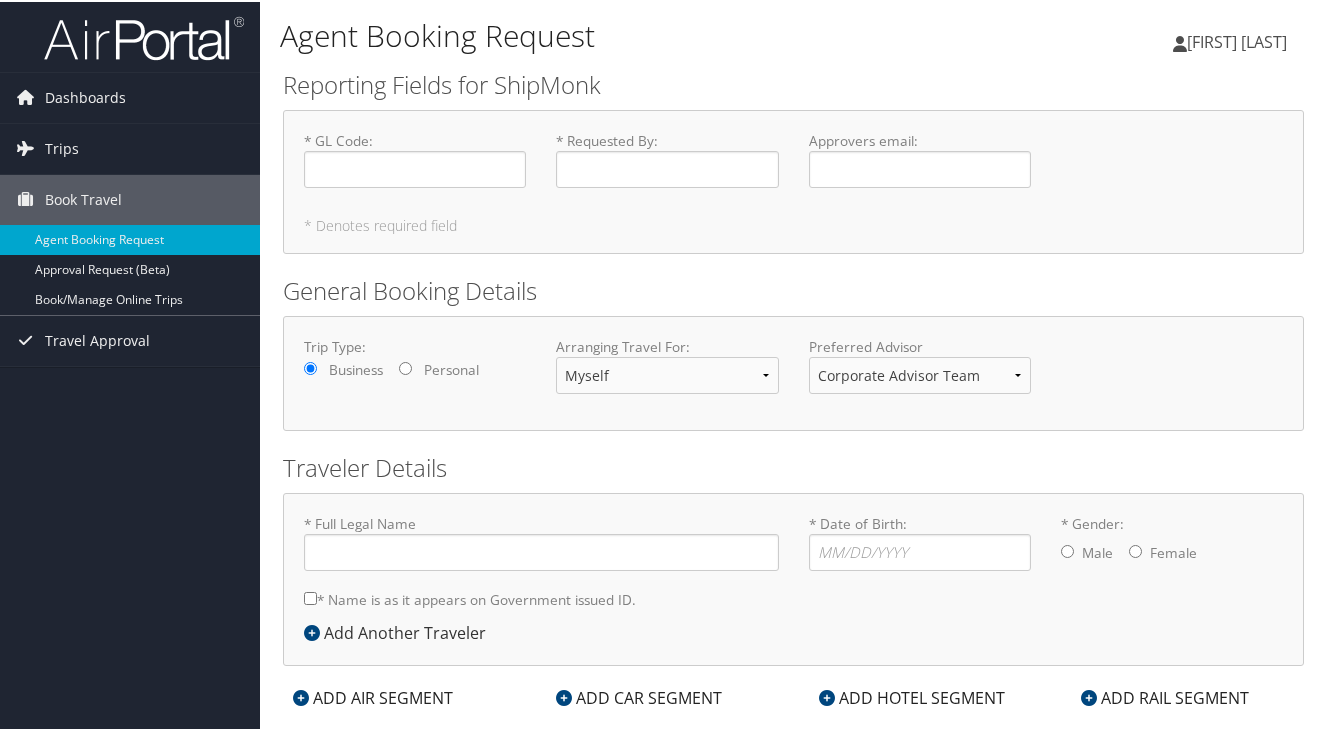 type on "Sara Ann Cruz" 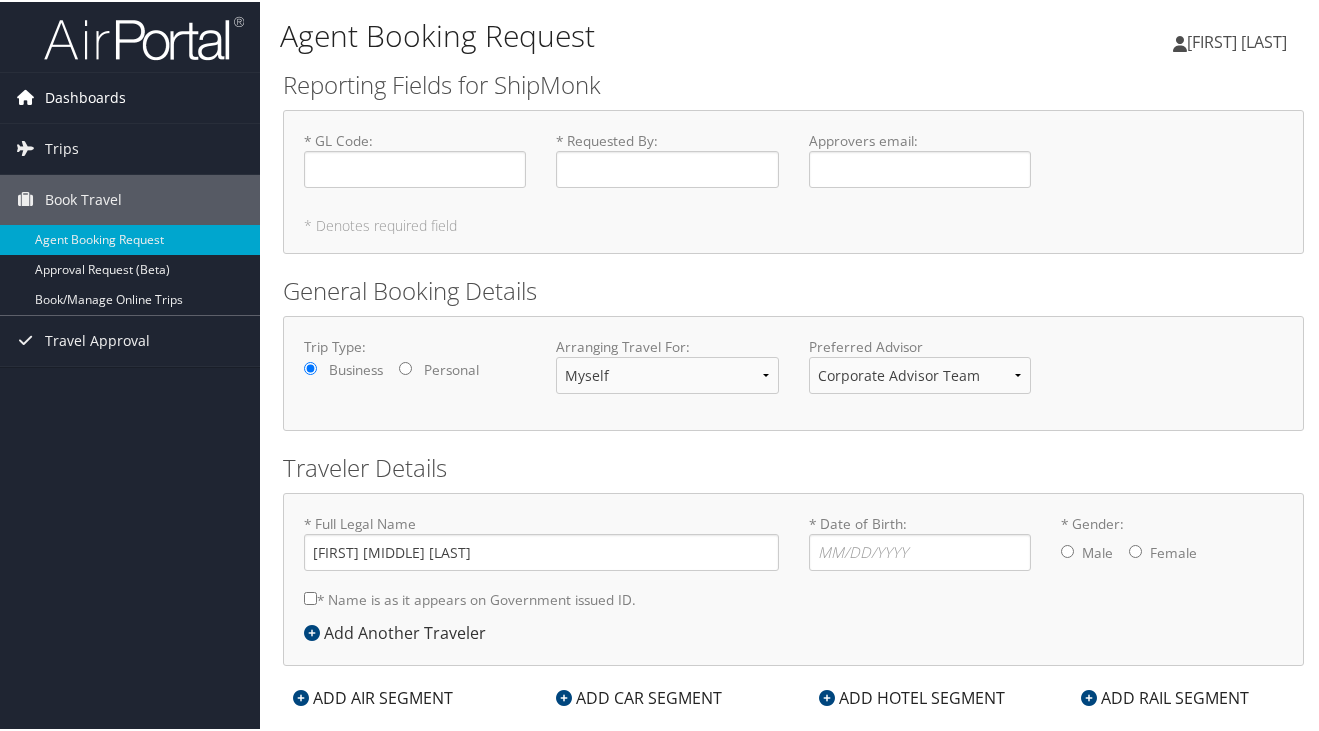 click on "Dashboards" at bounding box center [85, 96] 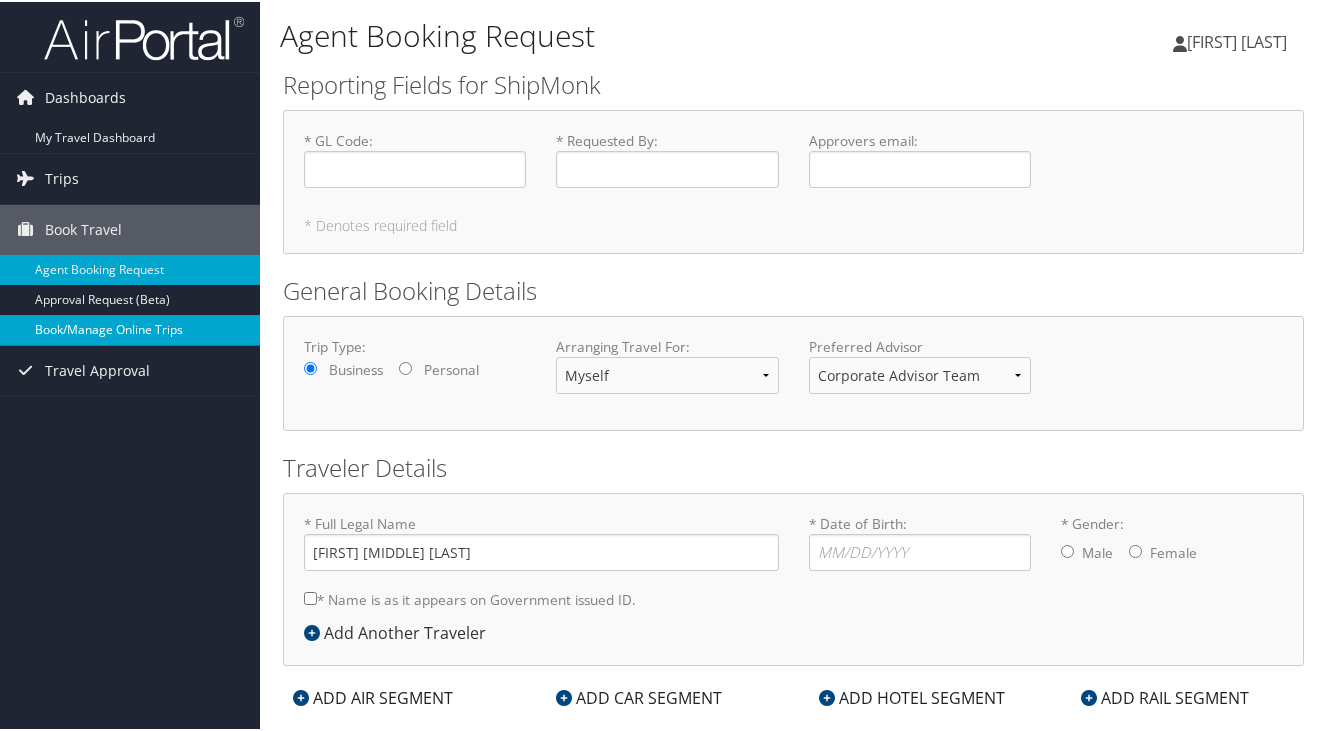 click on "Book/Manage Online Trips" at bounding box center (130, 328) 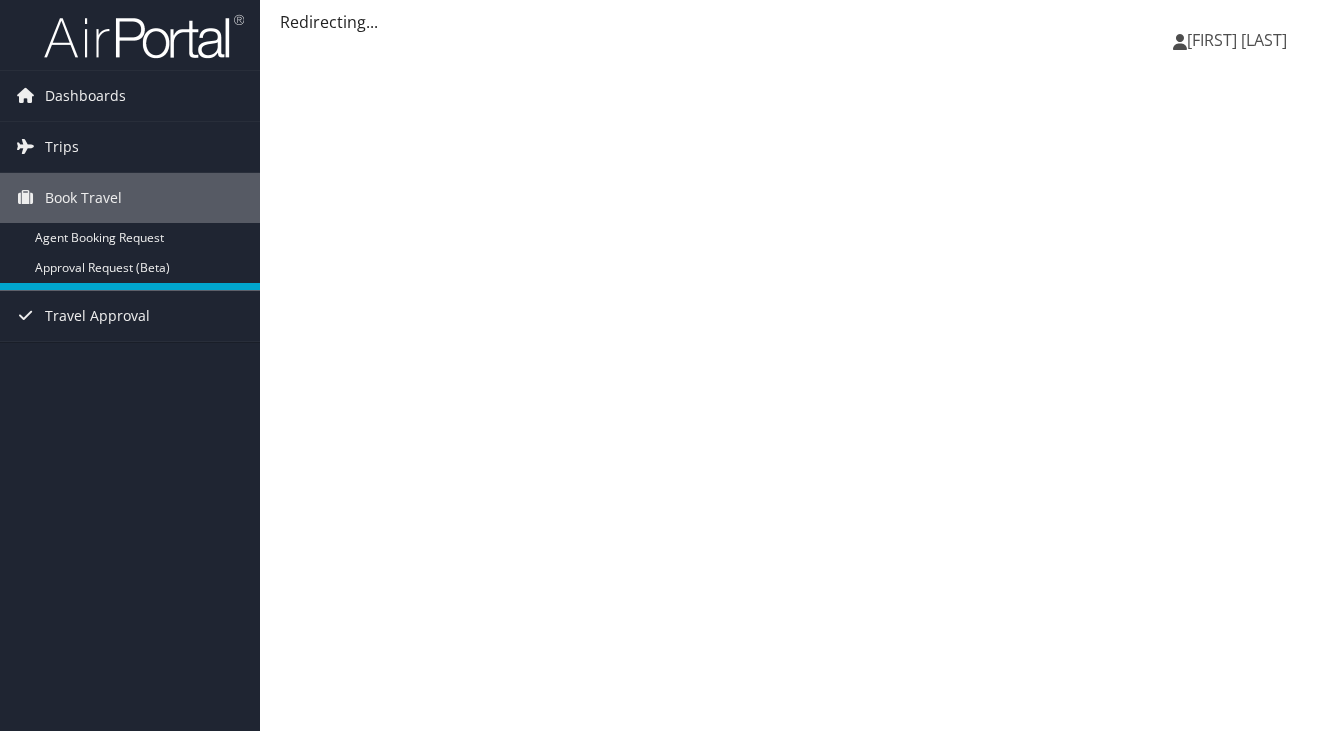 scroll, scrollTop: 0, scrollLeft: 0, axis: both 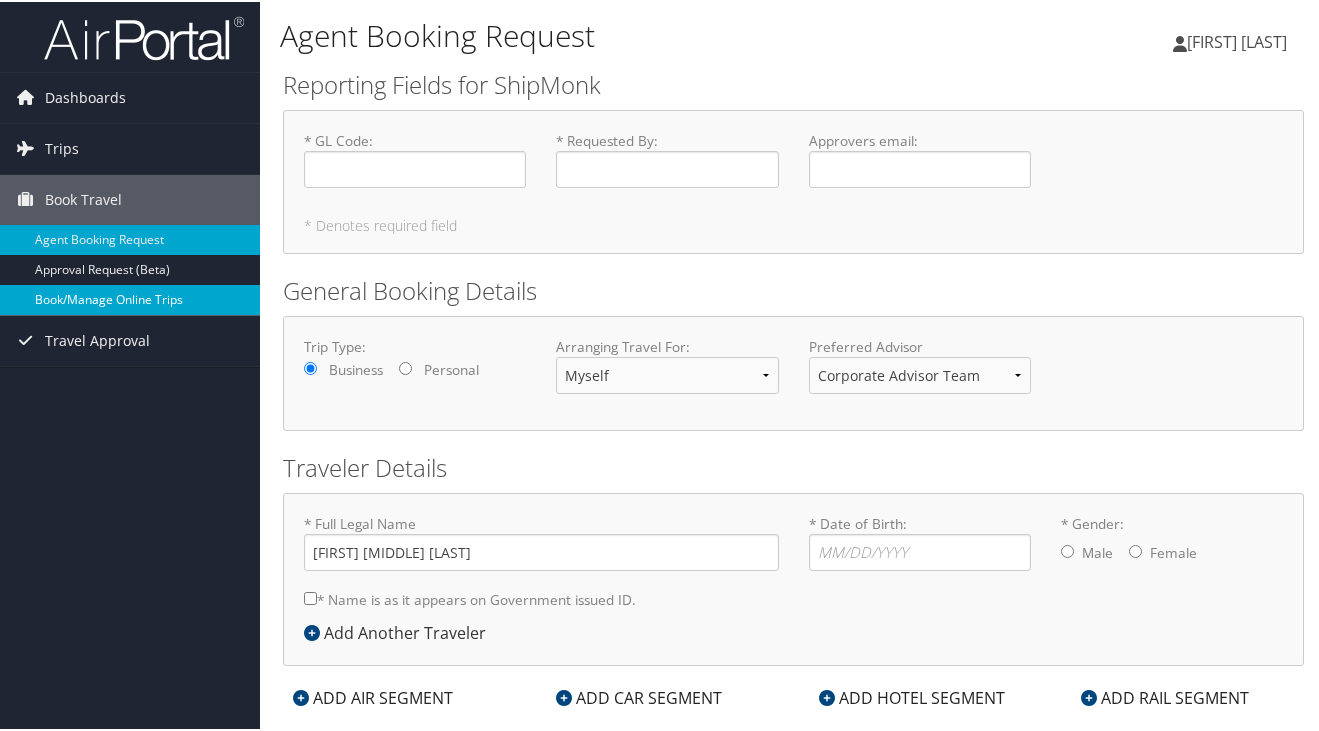 click on "Book/Manage Online Trips" at bounding box center [130, 298] 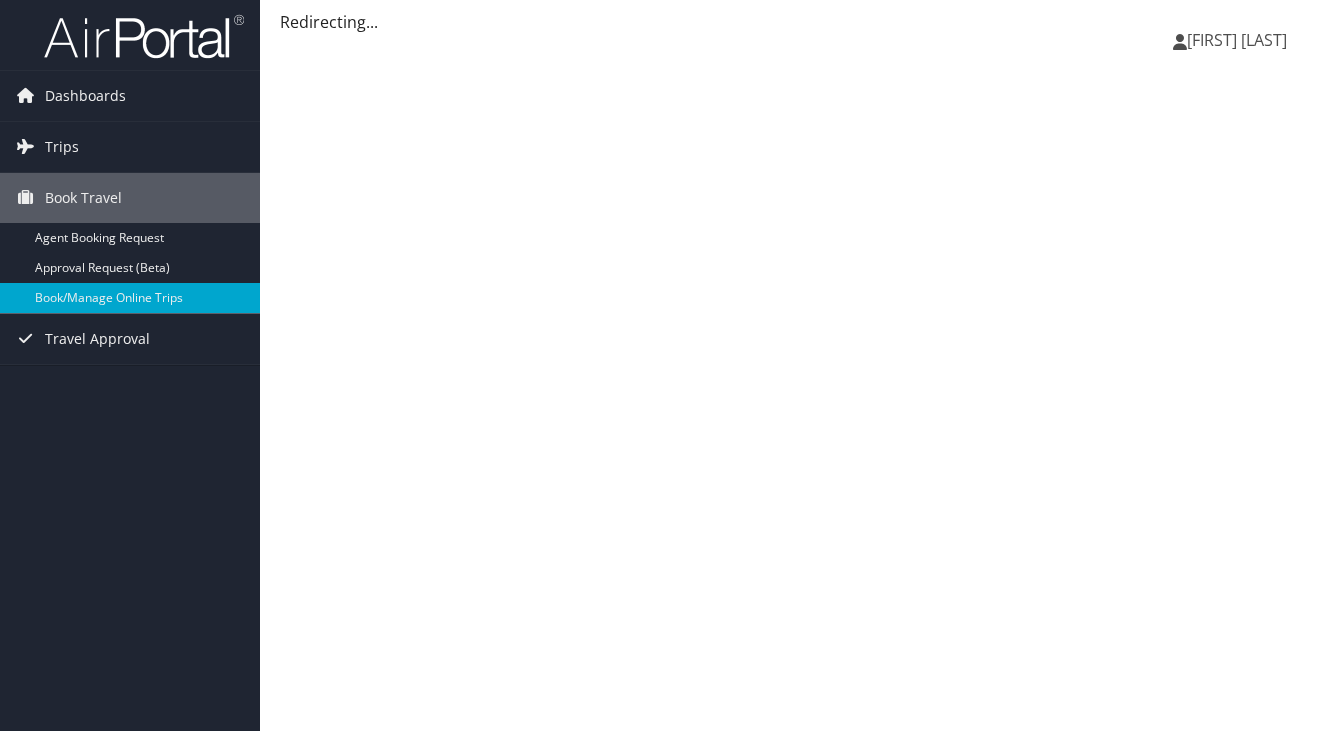 scroll, scrollTop: 0, scrollLeft: 0, axis: both 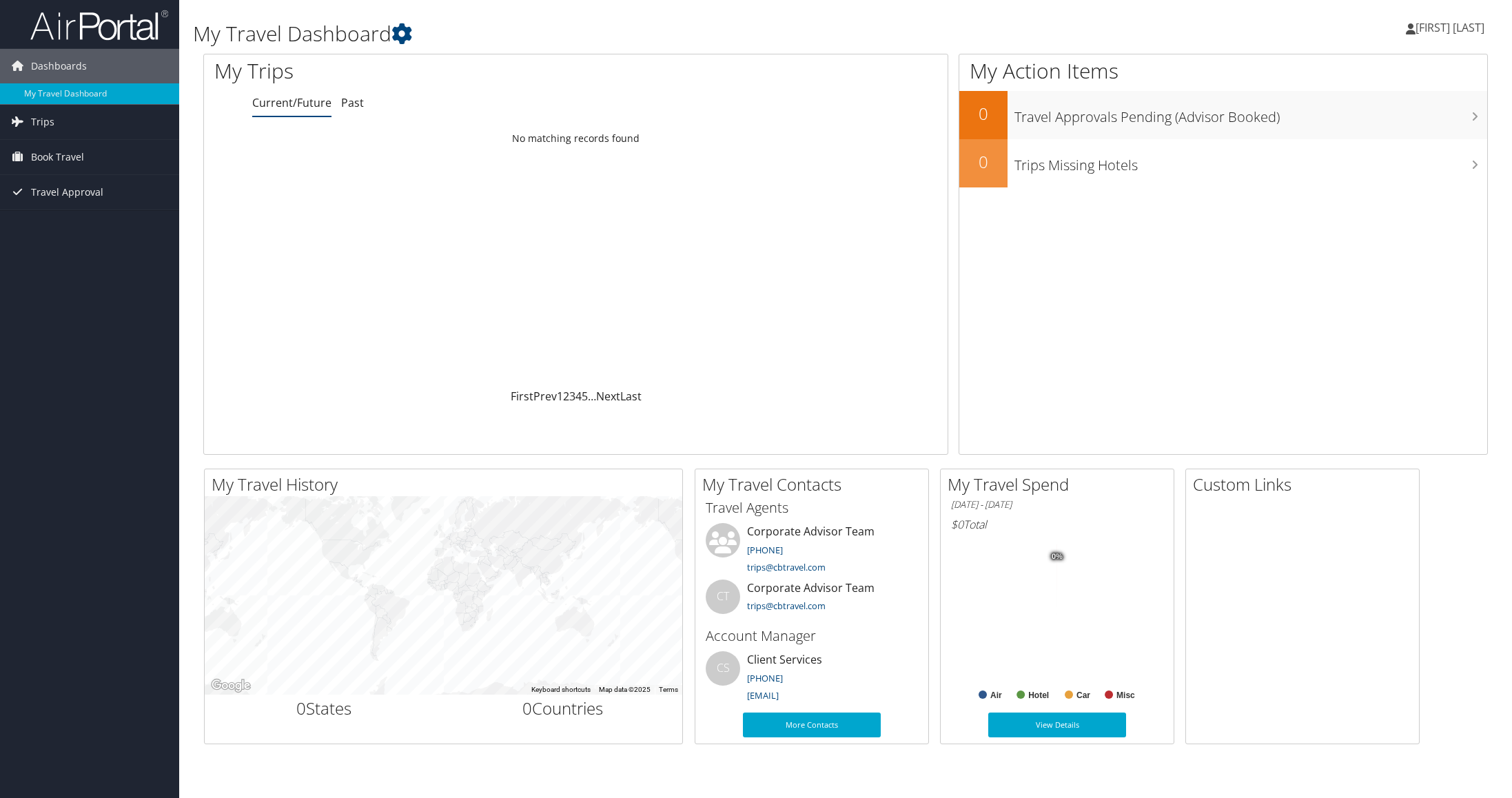 click on "[FIRST] [LAST]" at bounding box center [1450, 28] 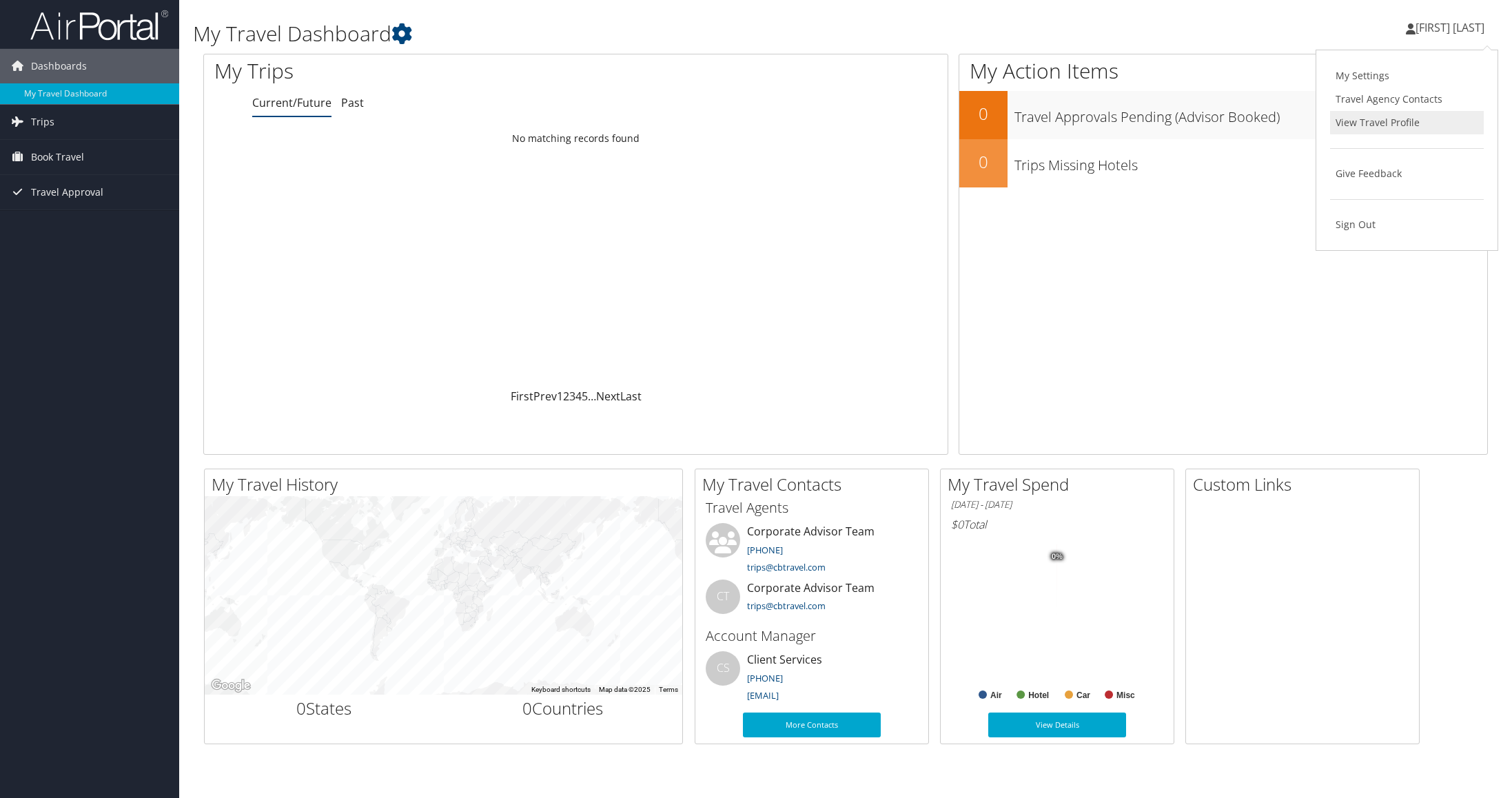 click on "View Travel Profile" at bounding box center [1407, 123] 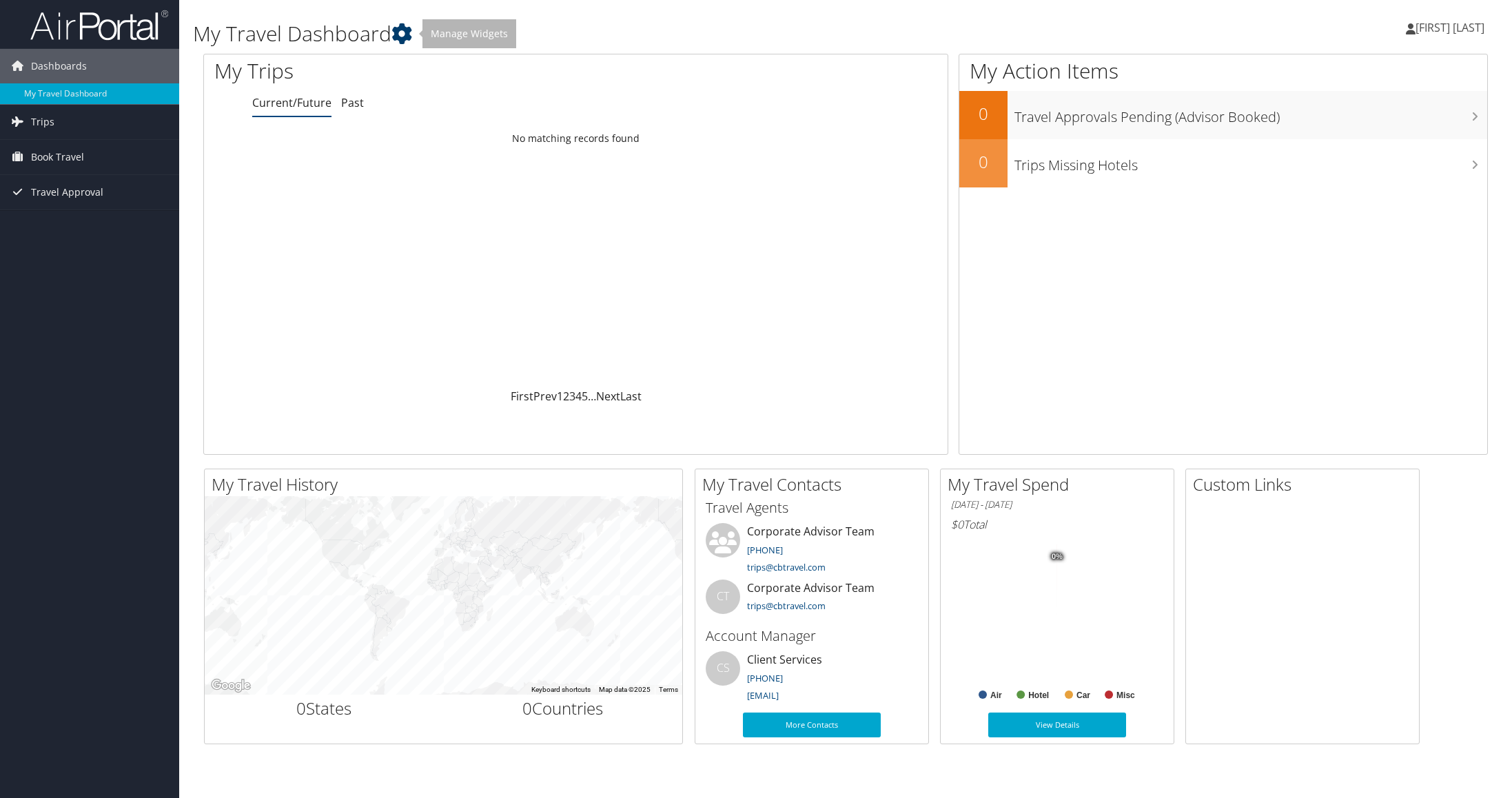 click at bounding box center [402, 34] 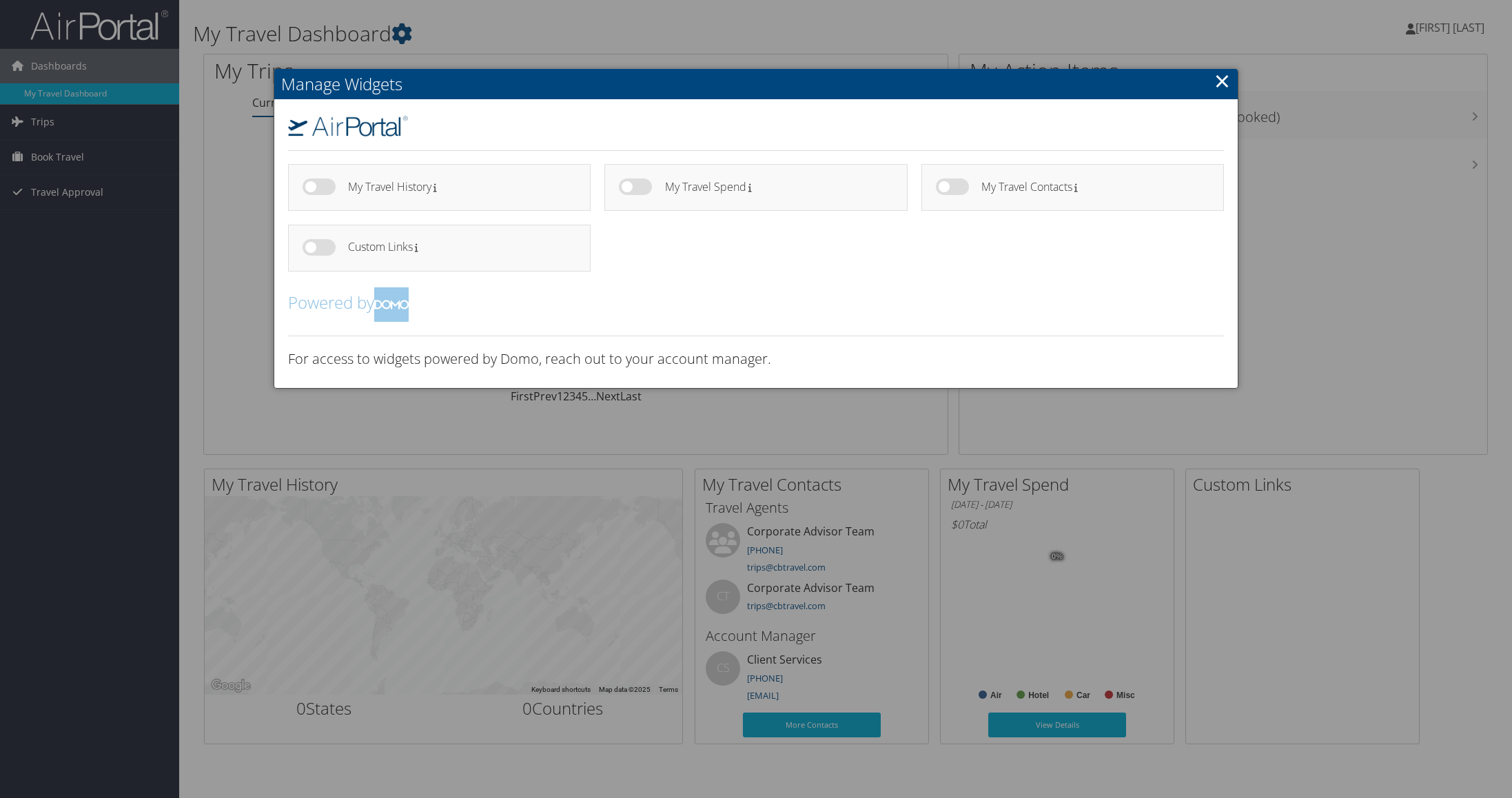 click on "×" at bounding box center (1222, 81) 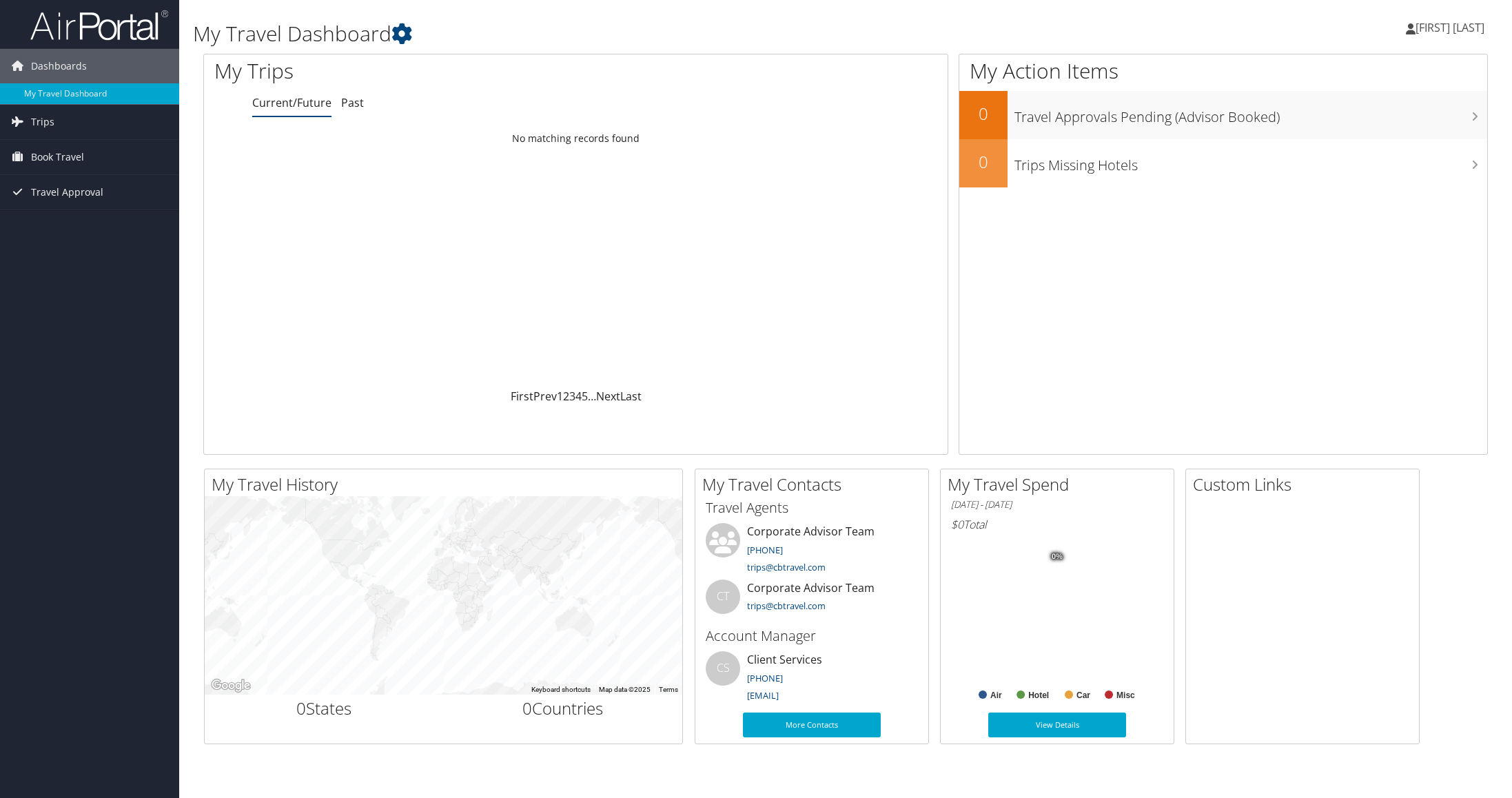 click on "Sara Cruz" at bounding box center [1452, 28] 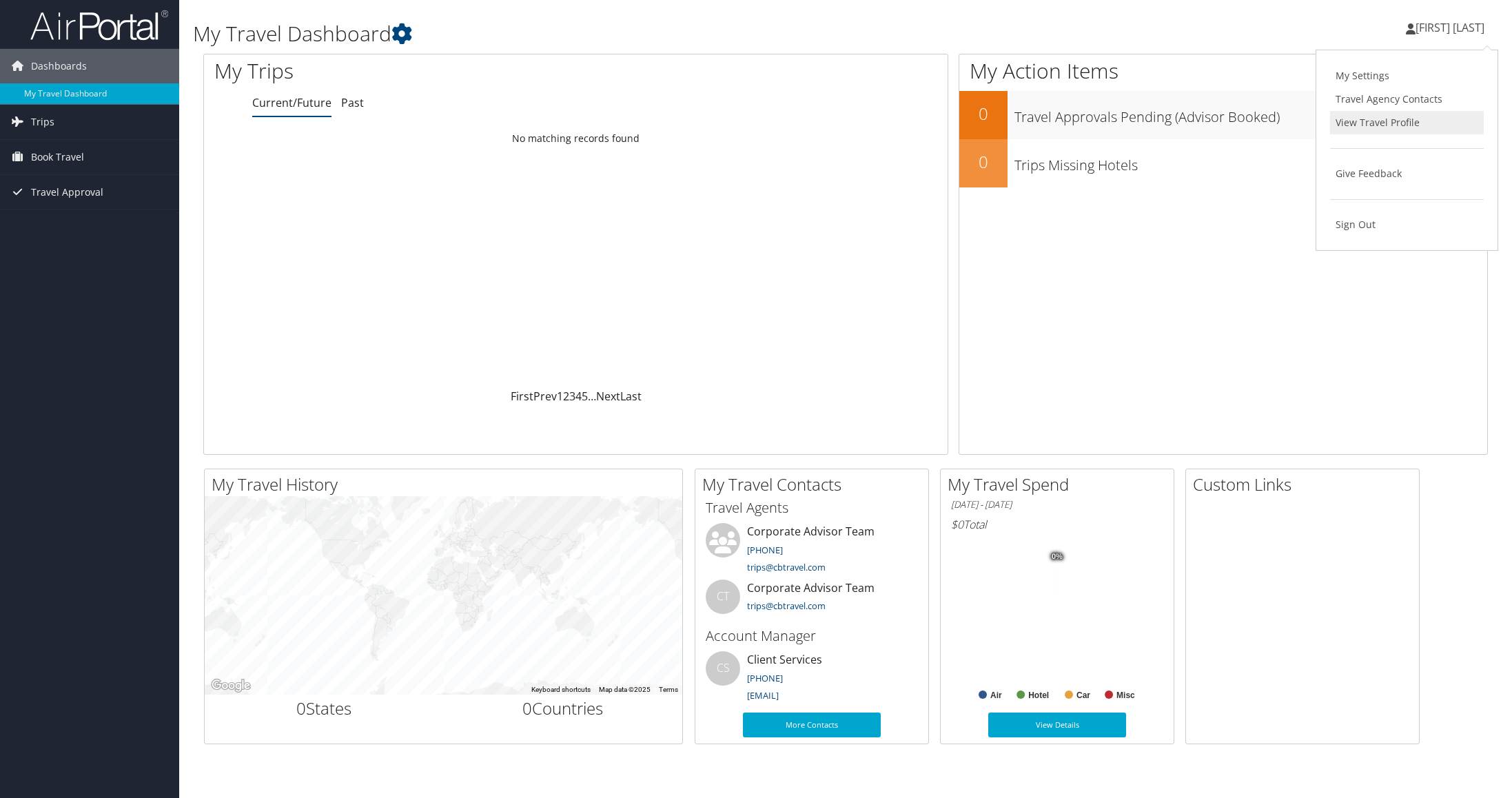 click on "View Travel Profile" at bounding box center (1407, 123) 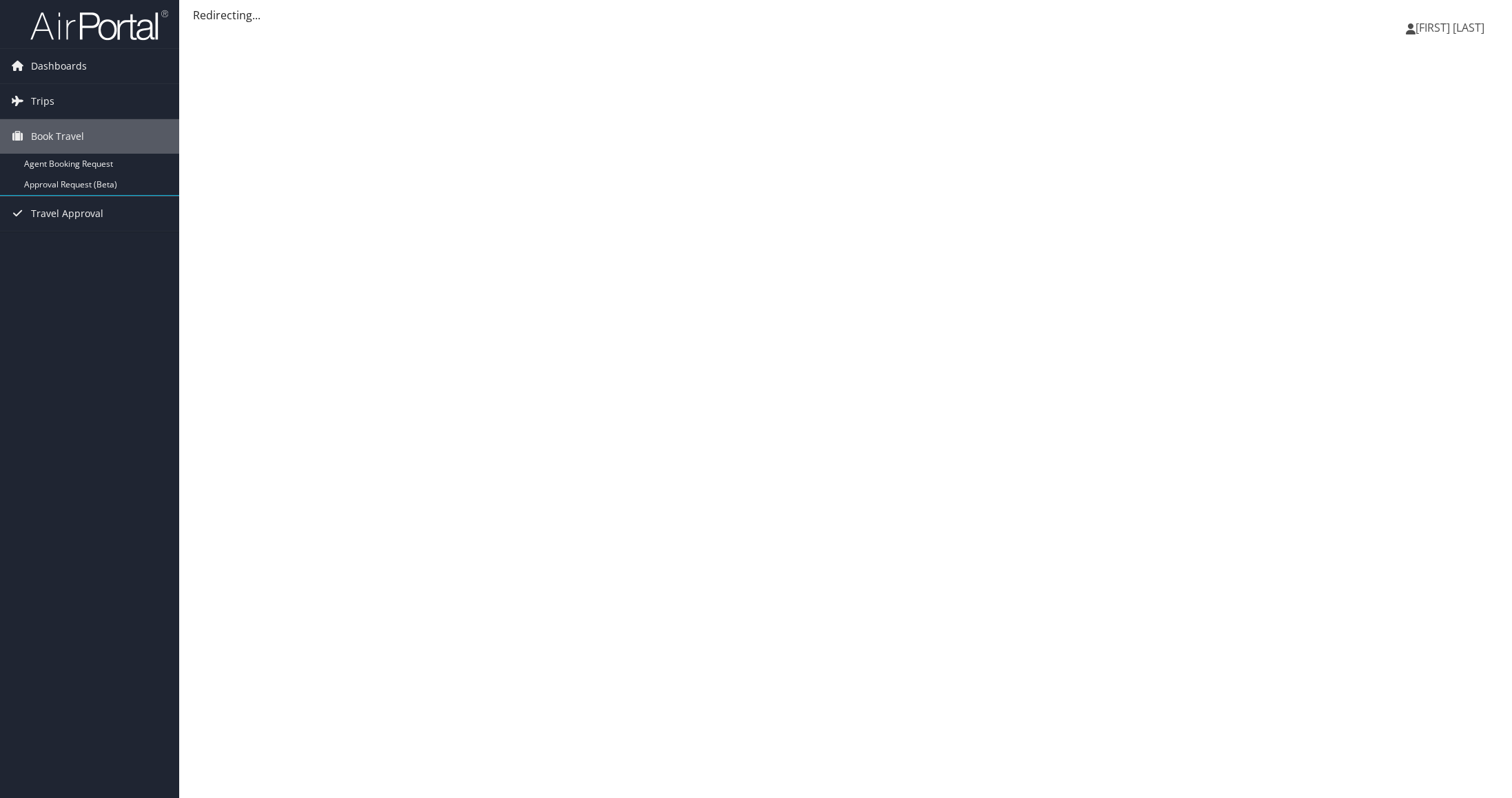 scroll, scrollTop: 0, scrollLeft: 0, axis: both 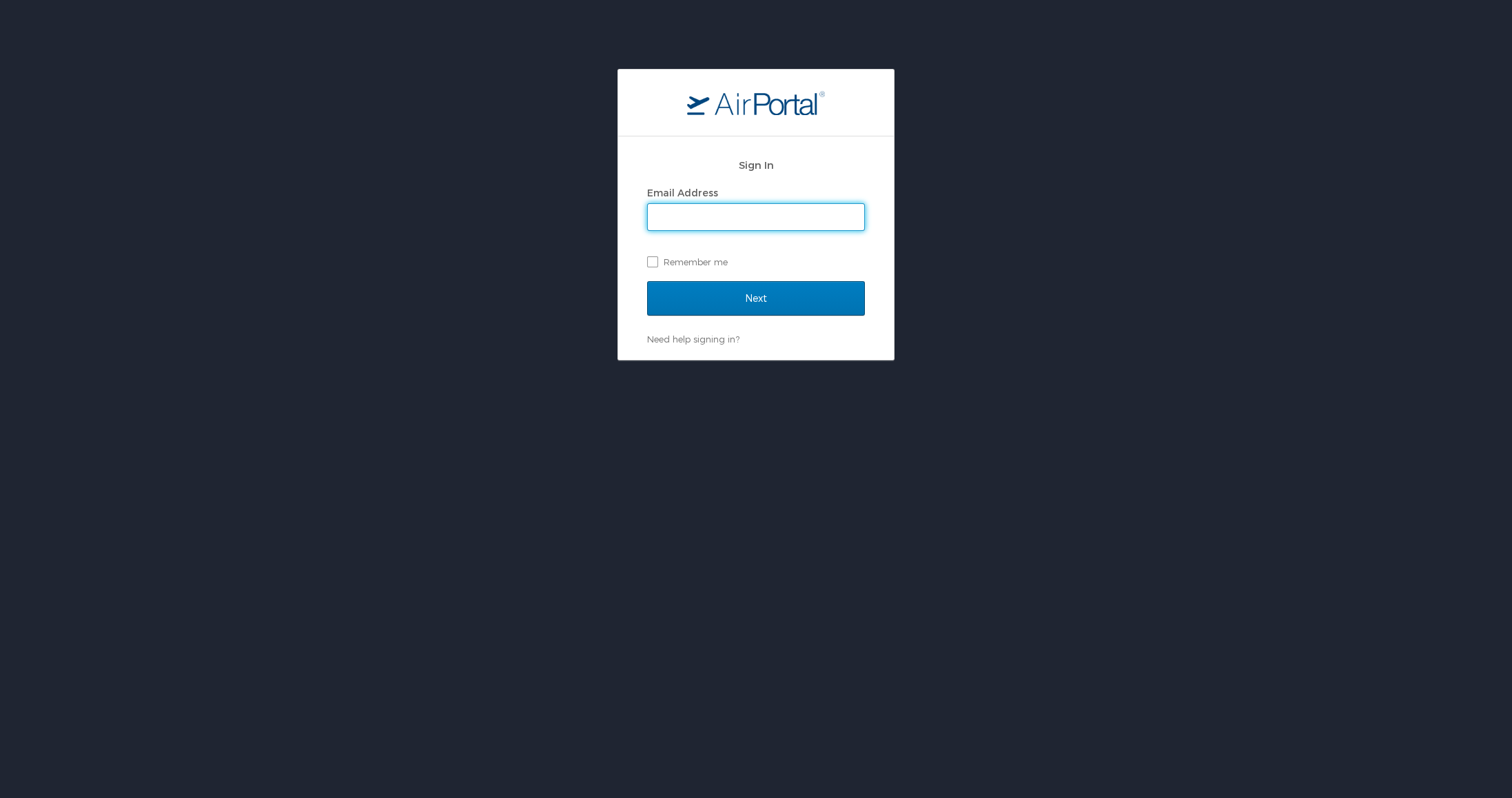 click on "Email Address" at bounding box center (756, 217) 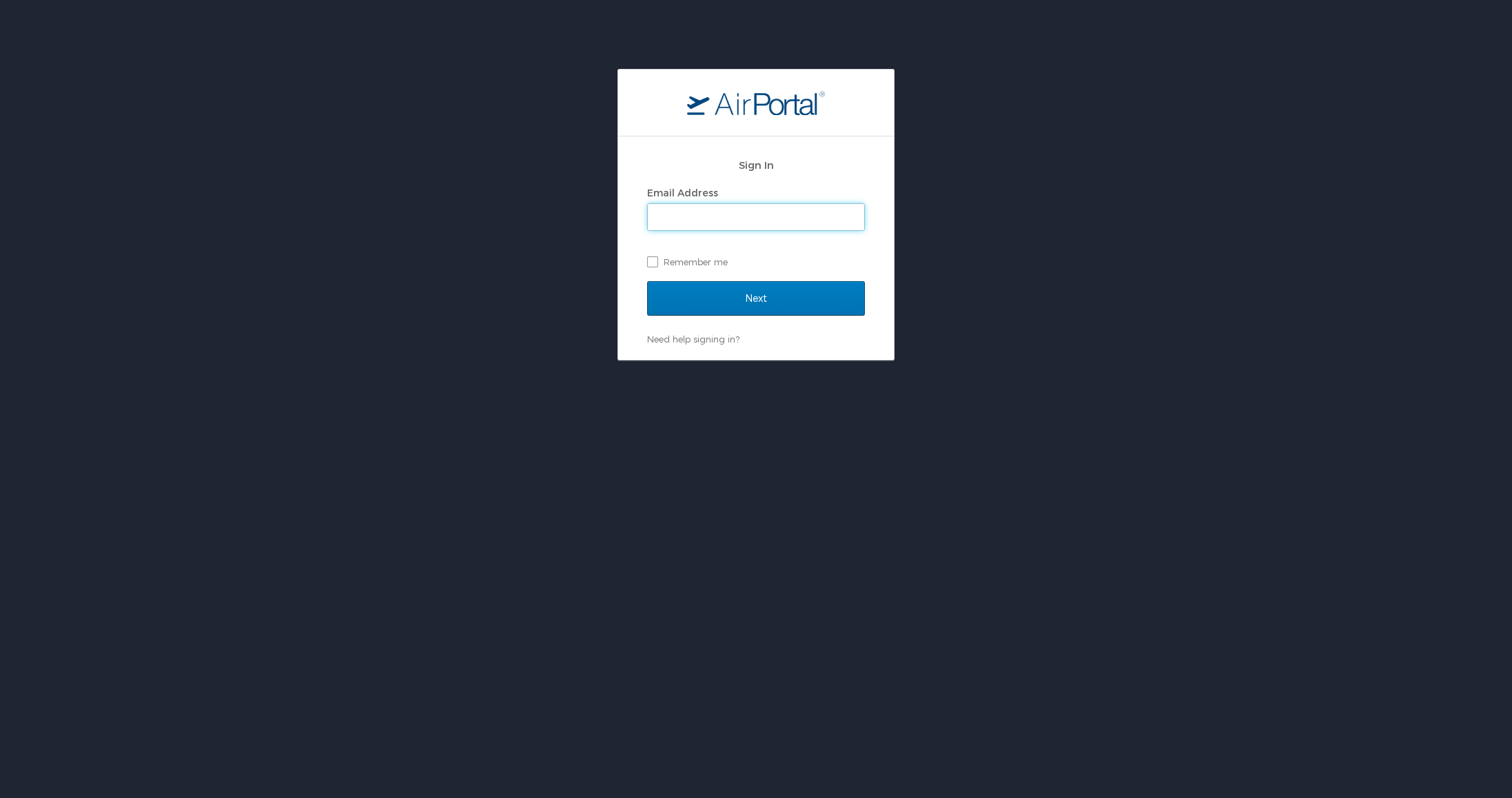 type on "[EMAIL]" 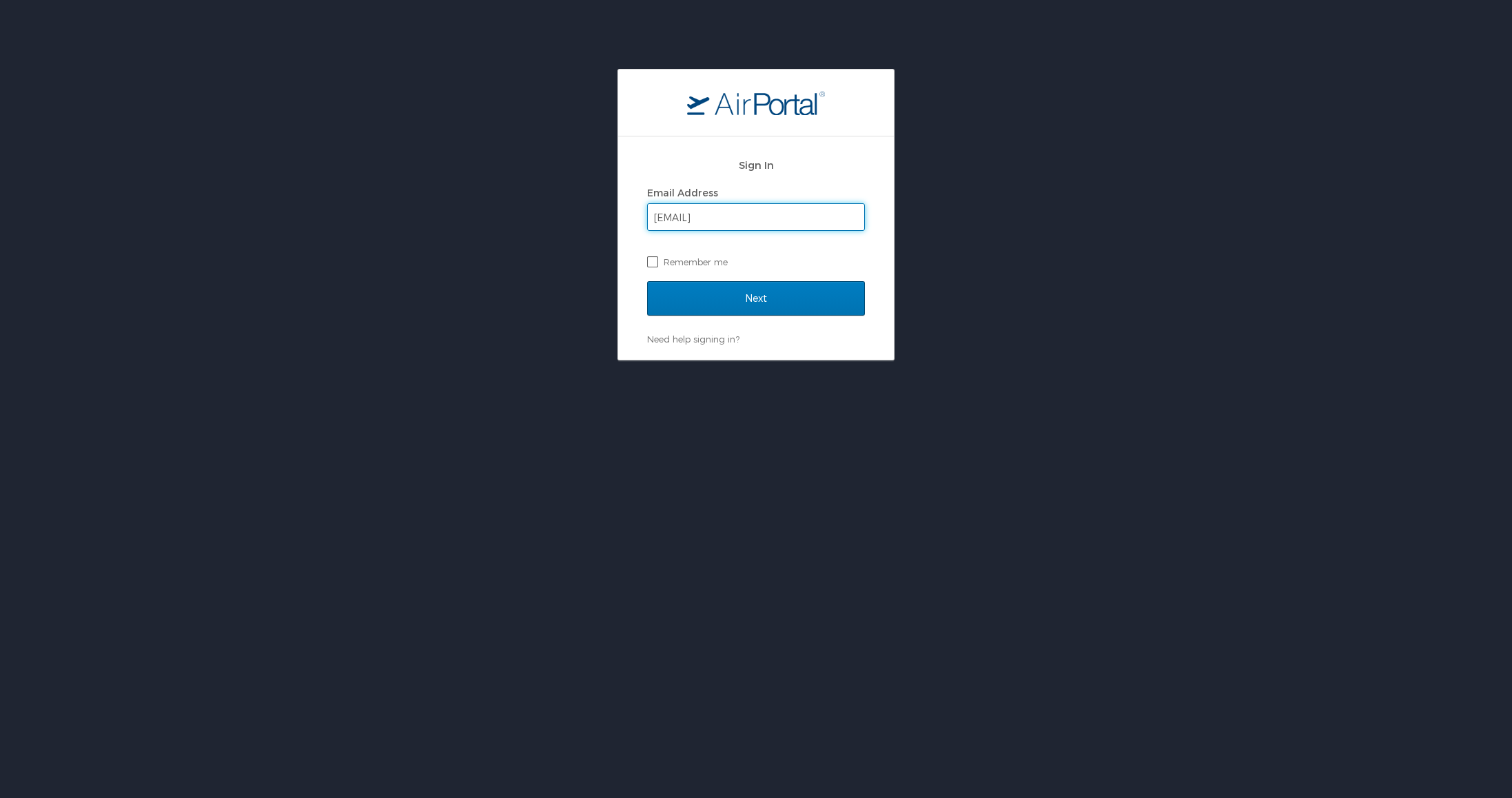click on "Remember me" at bounding box center [756, 262] 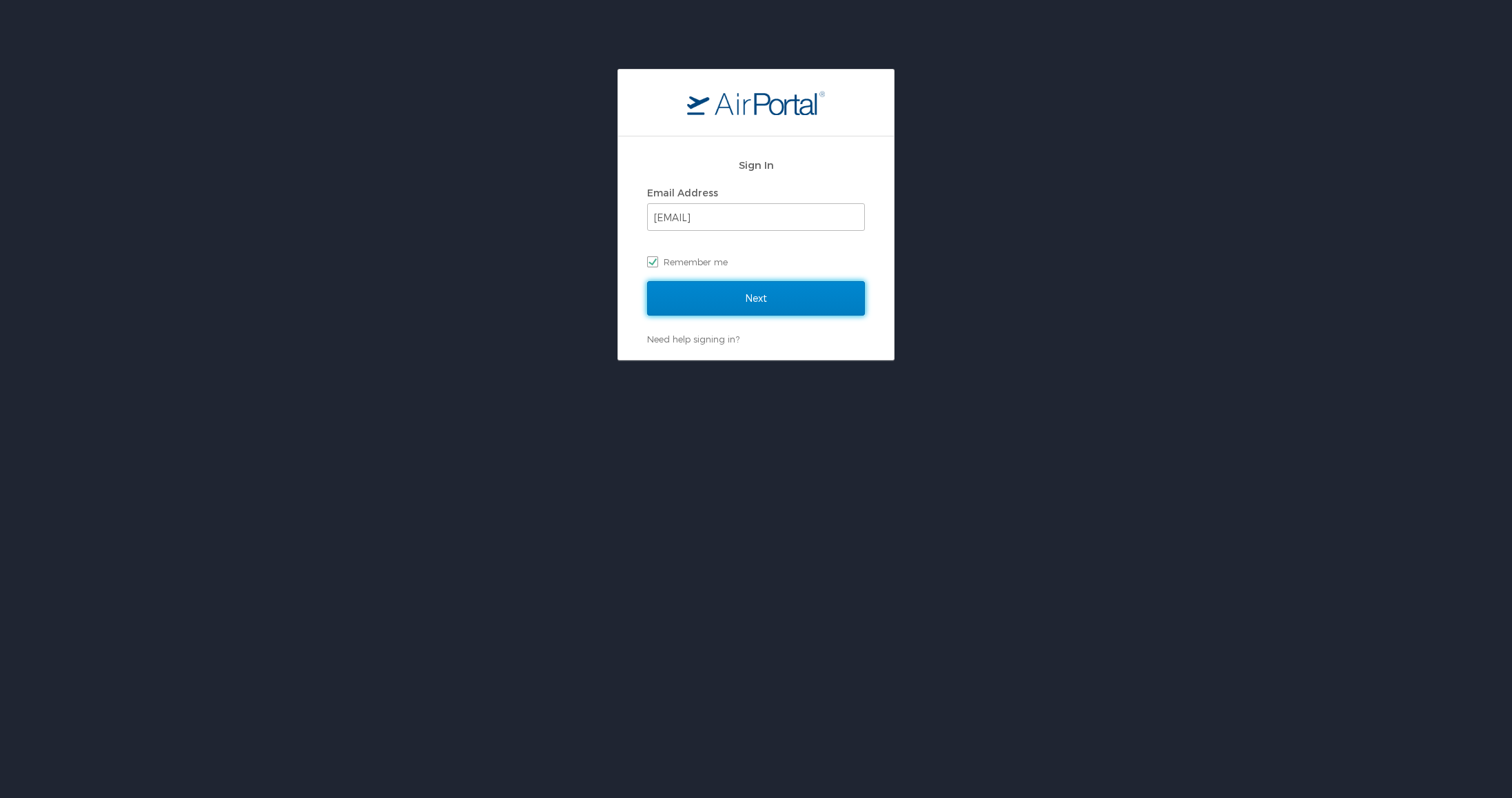 click on "Next" at bounding box center [756, 298] 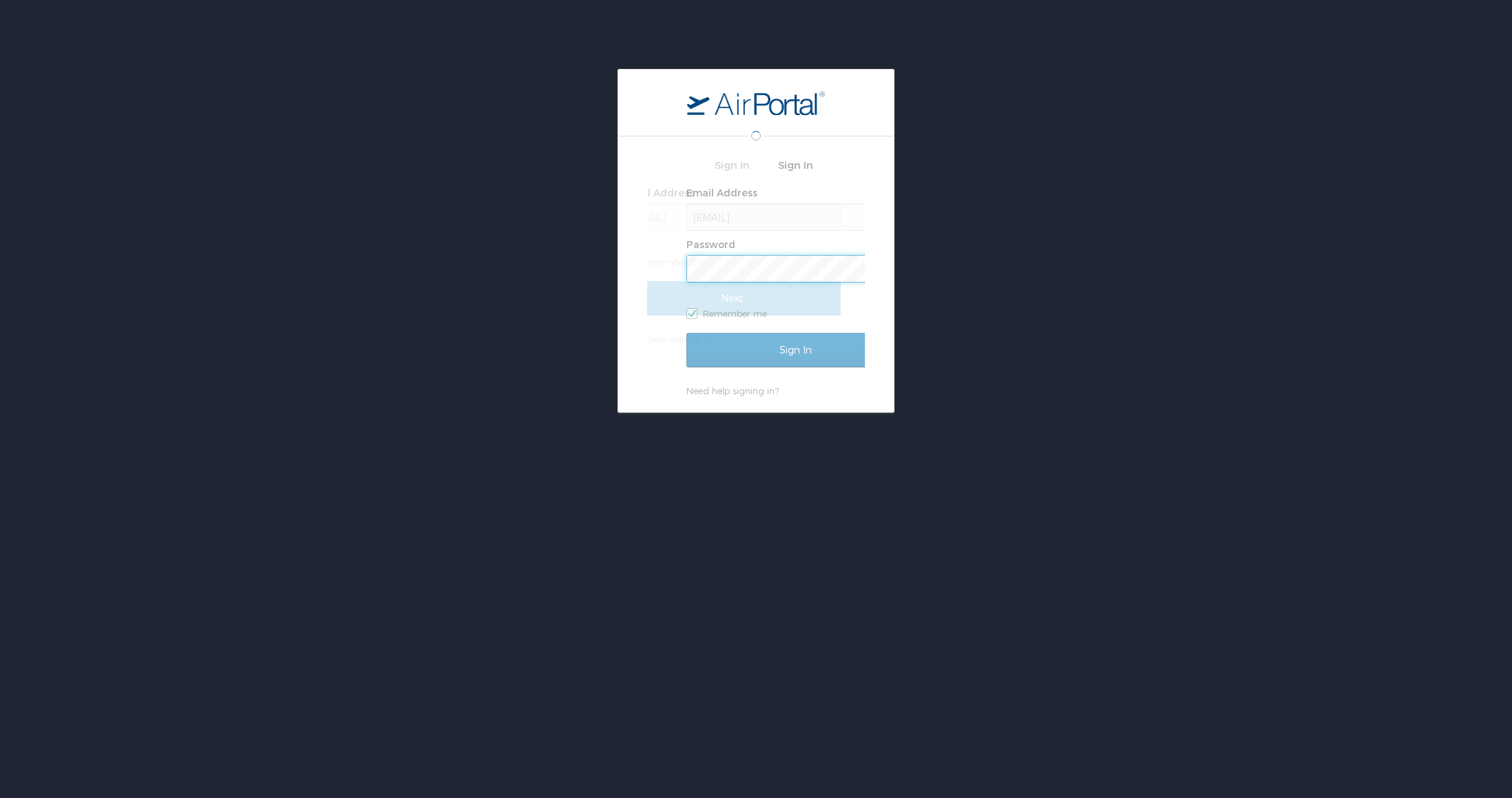 scroll, scrollTop: 0, scrollLeft: 0, axis: both 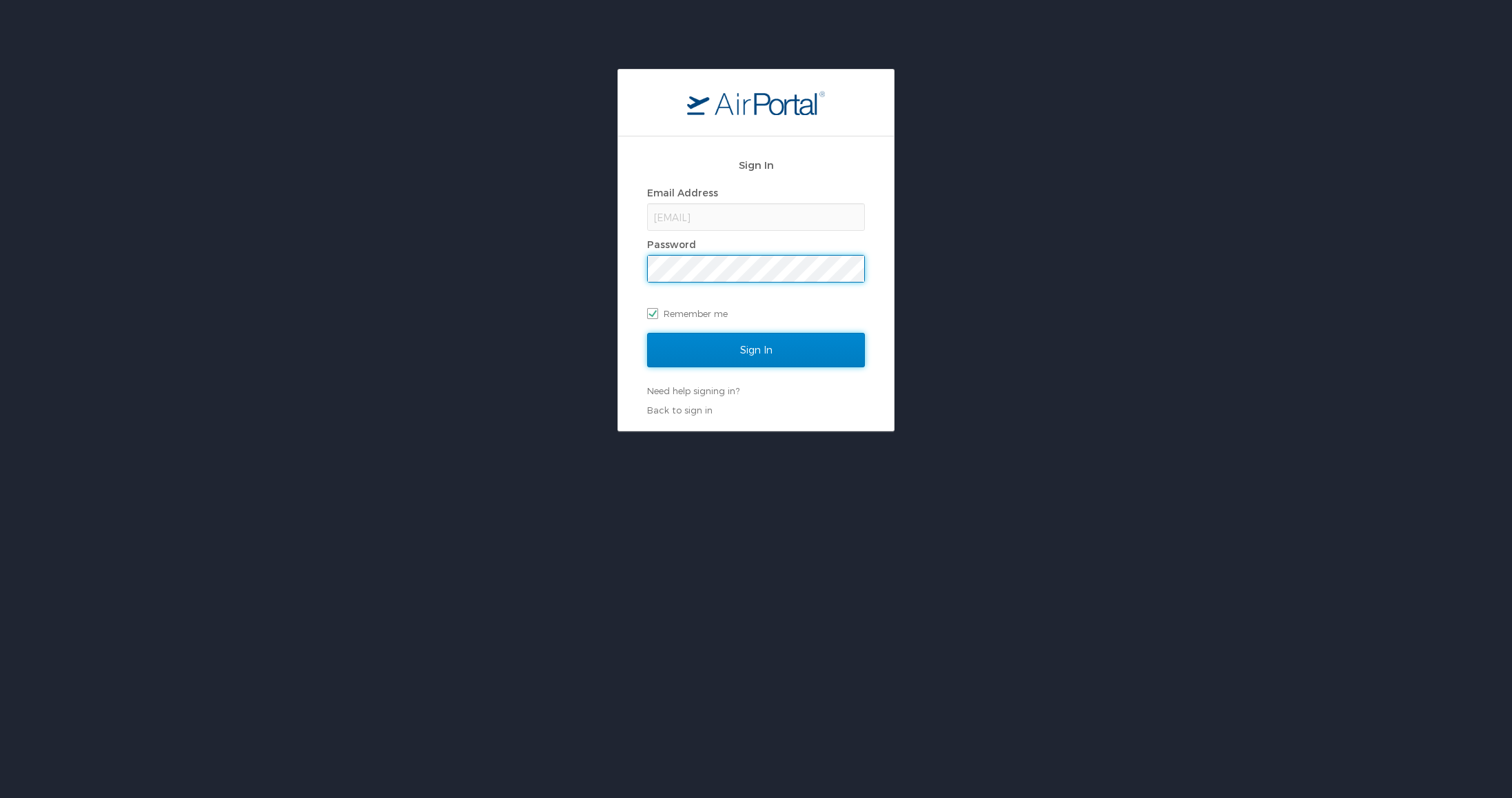 click on "Sign In" at bounding box center (756, 350) 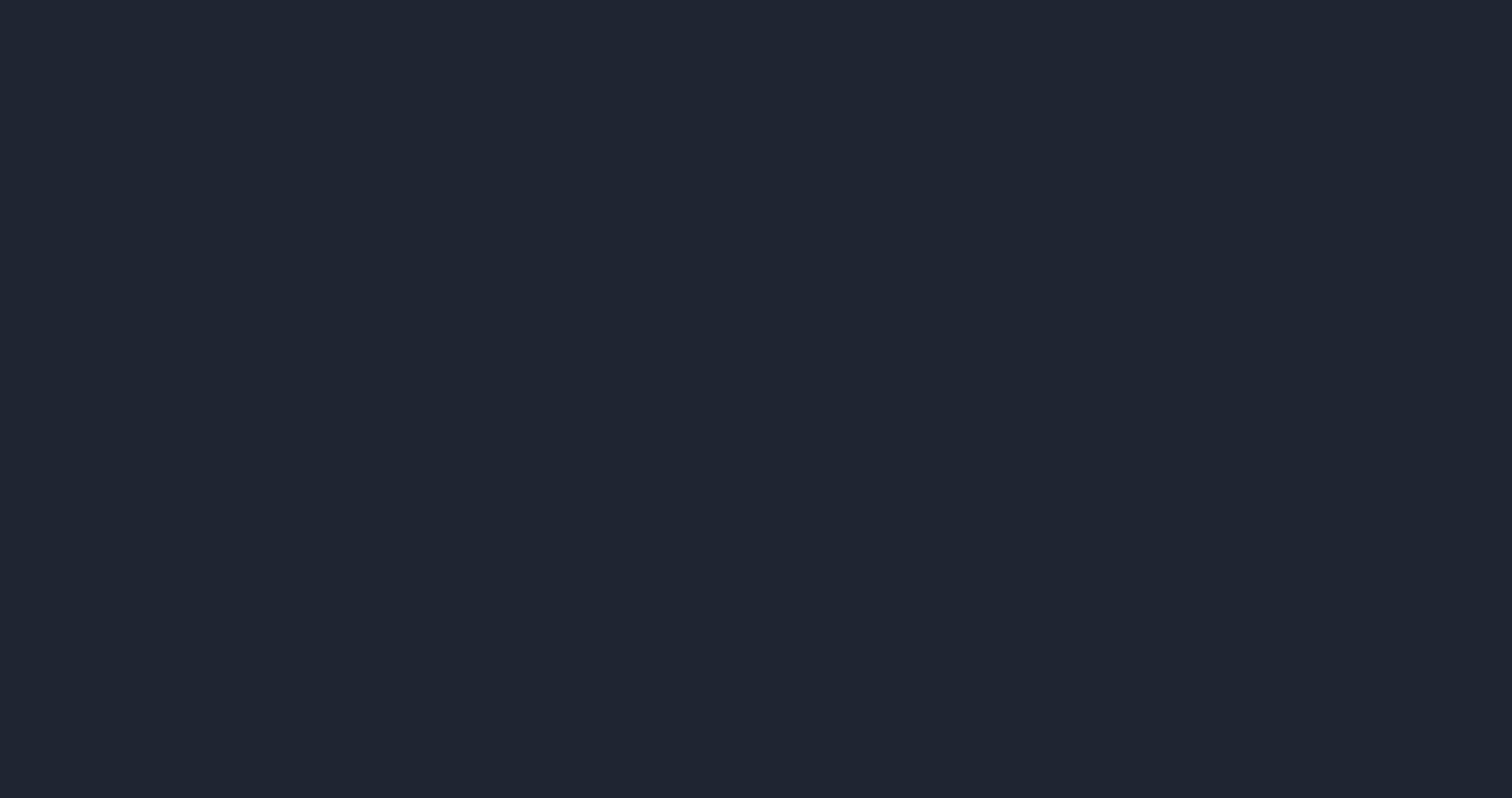 scroll, scrollTop: 0, scrollLeft: 0, axis: both 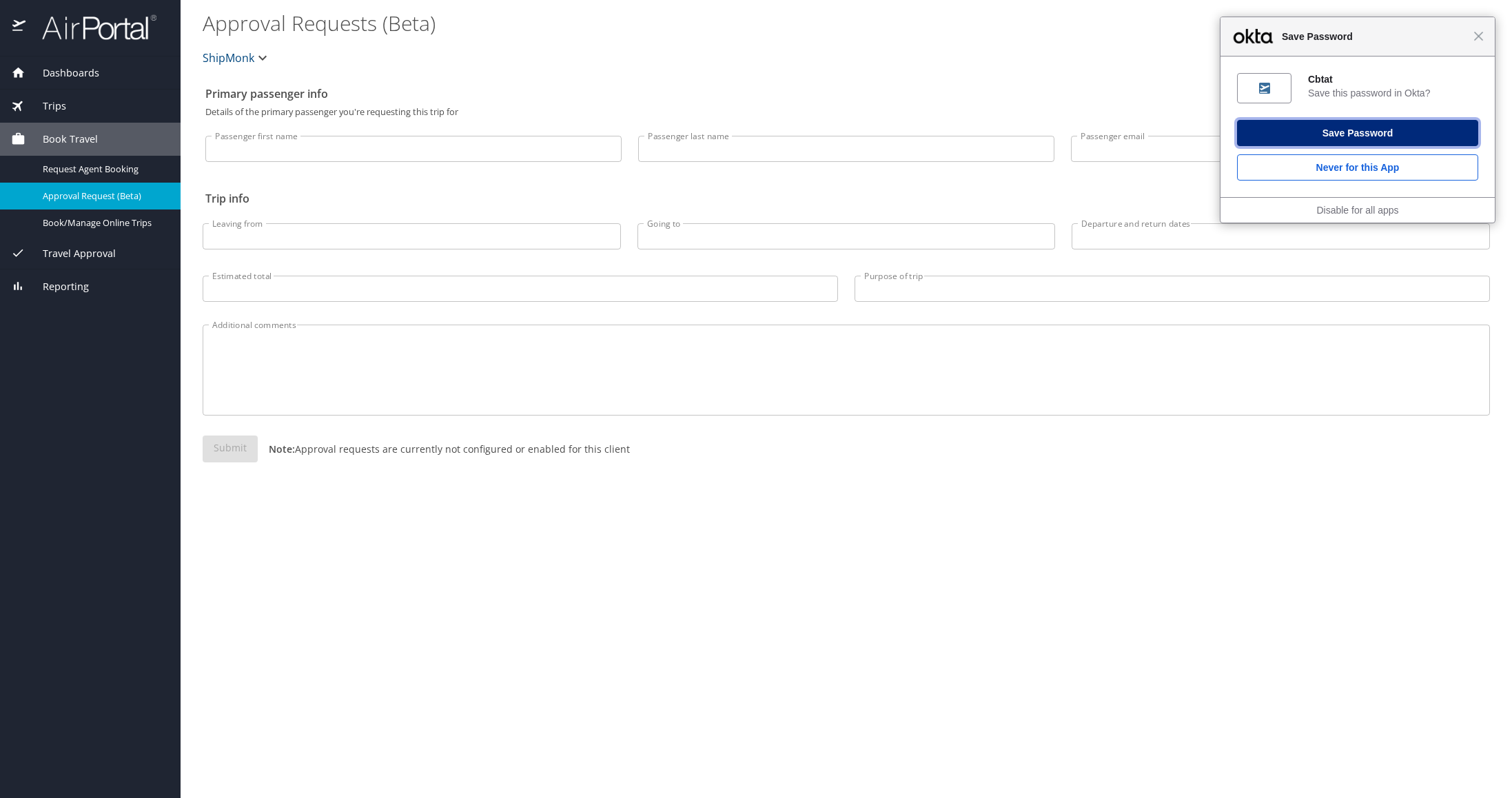 click on "Save Password" at bounding box center [1358, 133] 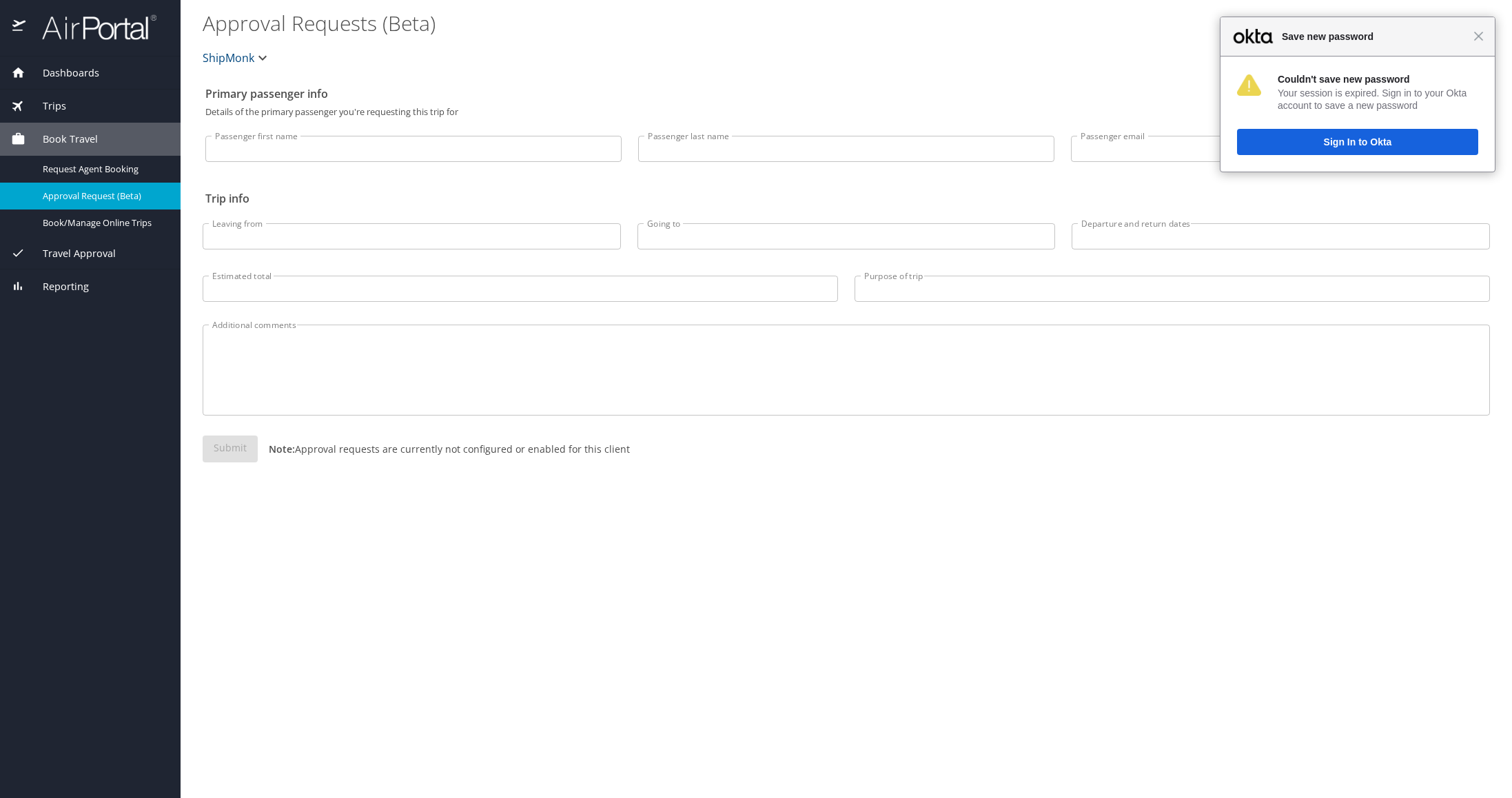 click on "Close                   Save new password" at bounding box center [1358, 37] 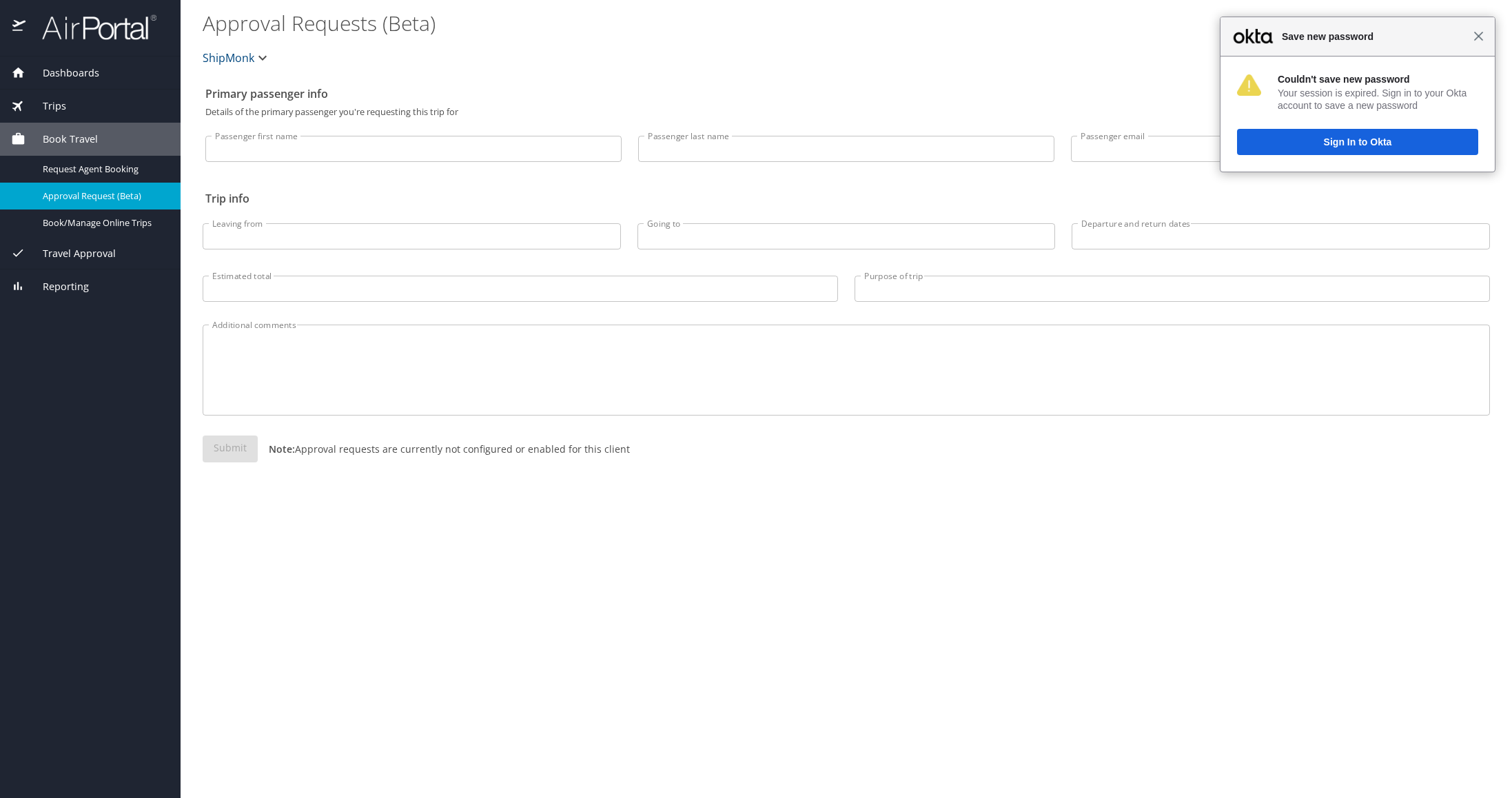 click on "Close" at bounding box center (1478, 36) 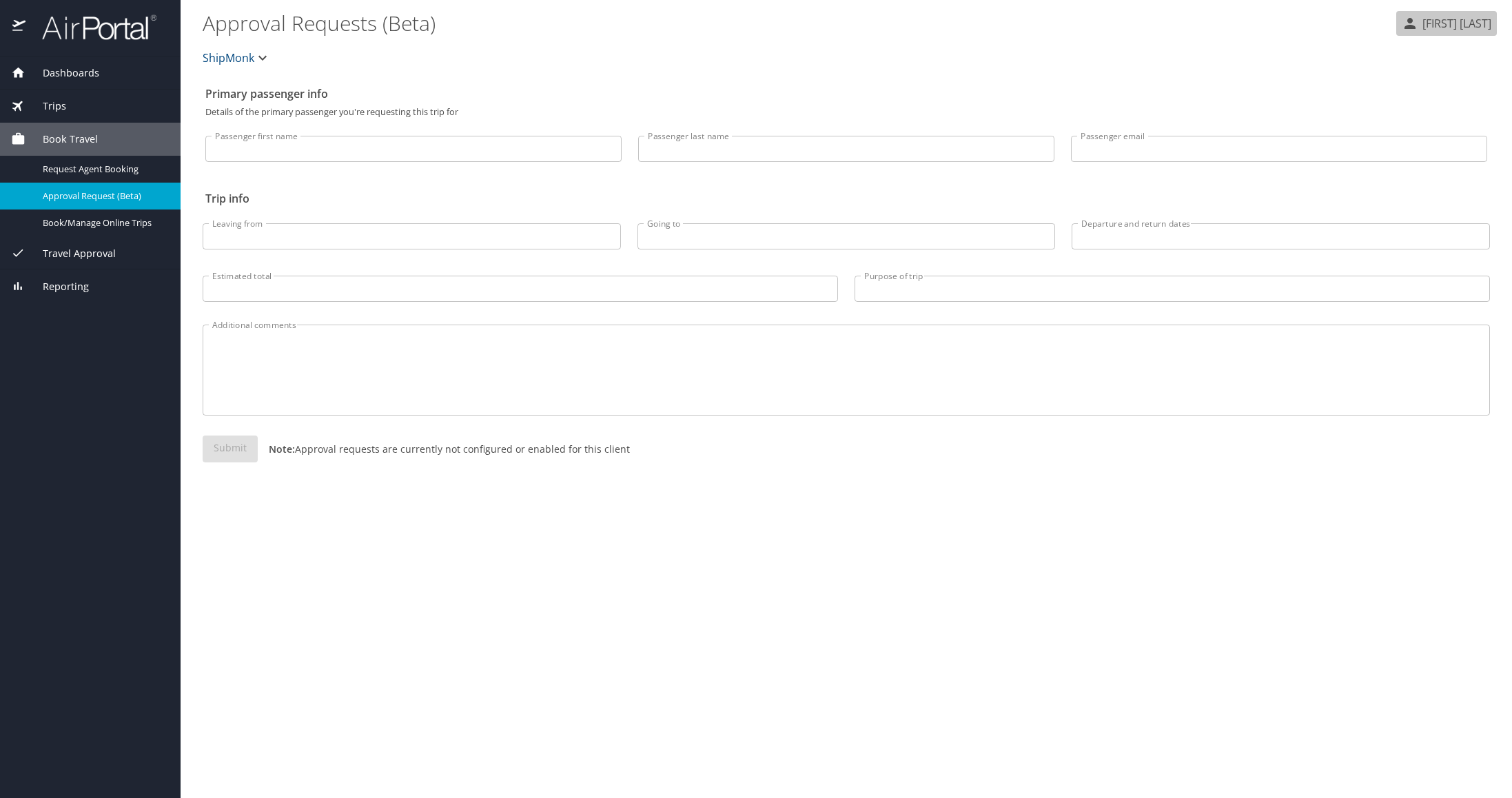 click on "[FIRST] [LAST]" at bounding box center [1455, 23] 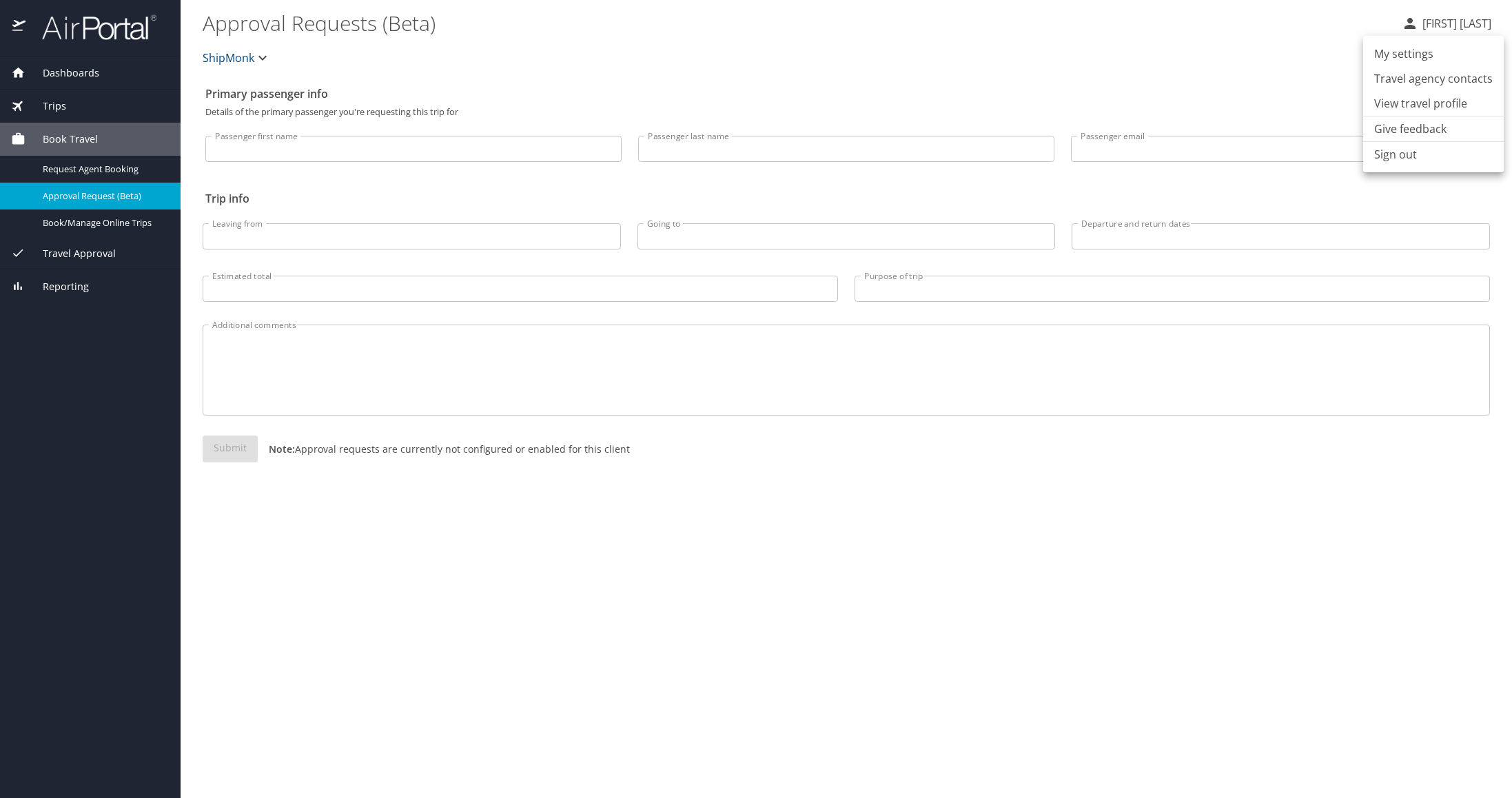 click on "View travel profile" at bounding box center (1433, 103) 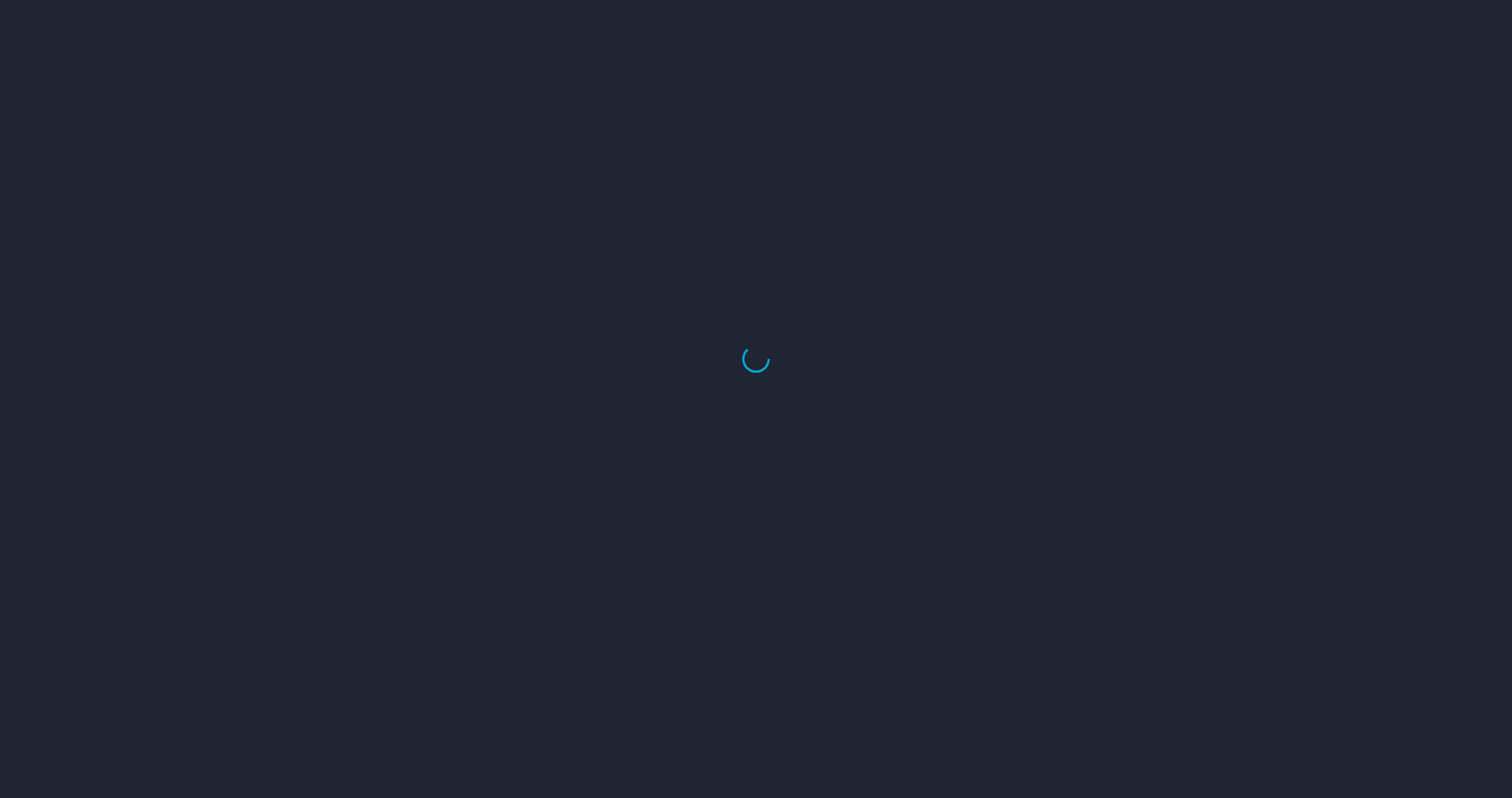 scroll, scrollTop: 0, scrollLeft: 0, axis: both 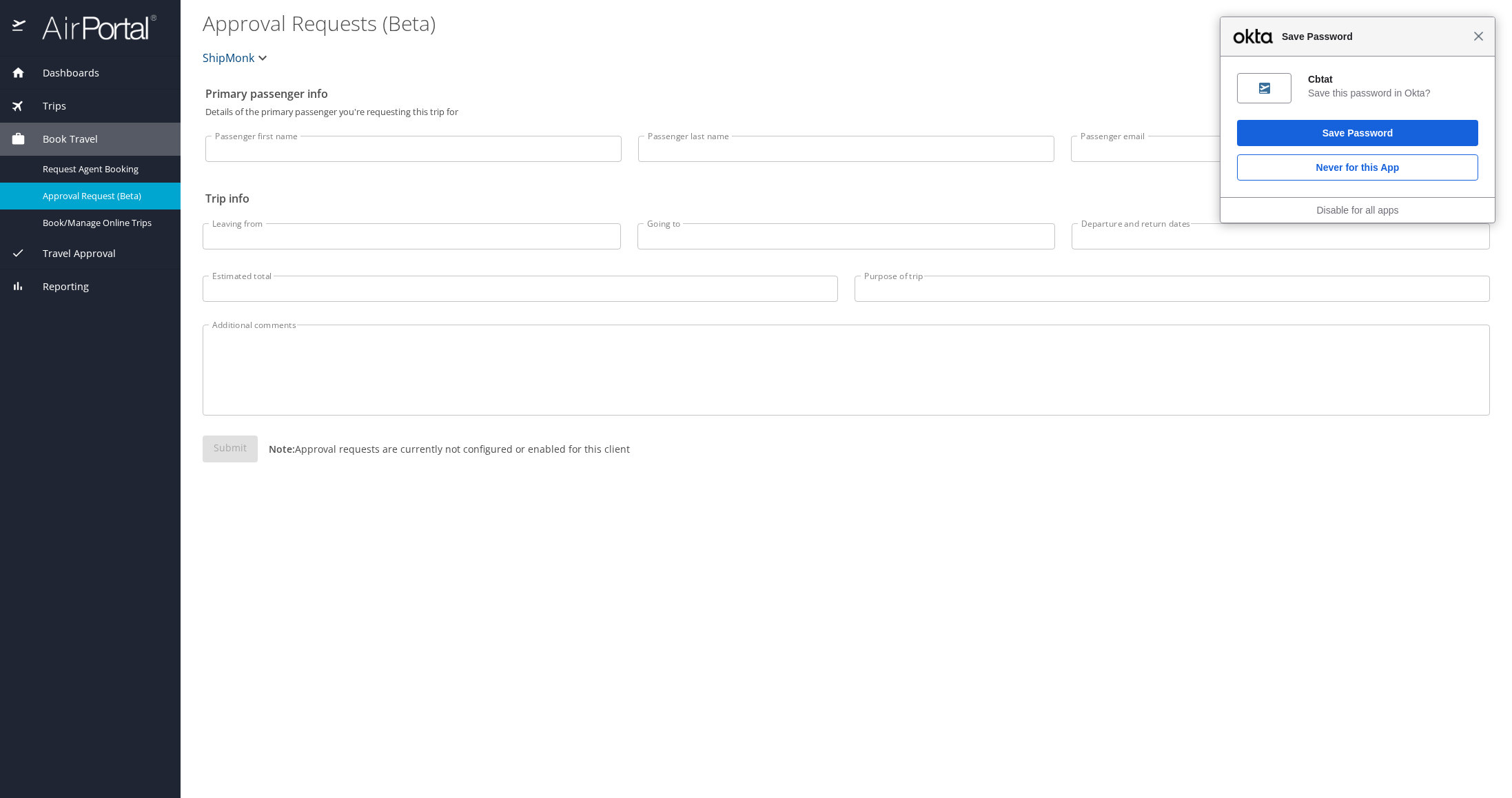 click on "Close" at bounding box center (1478, 36) 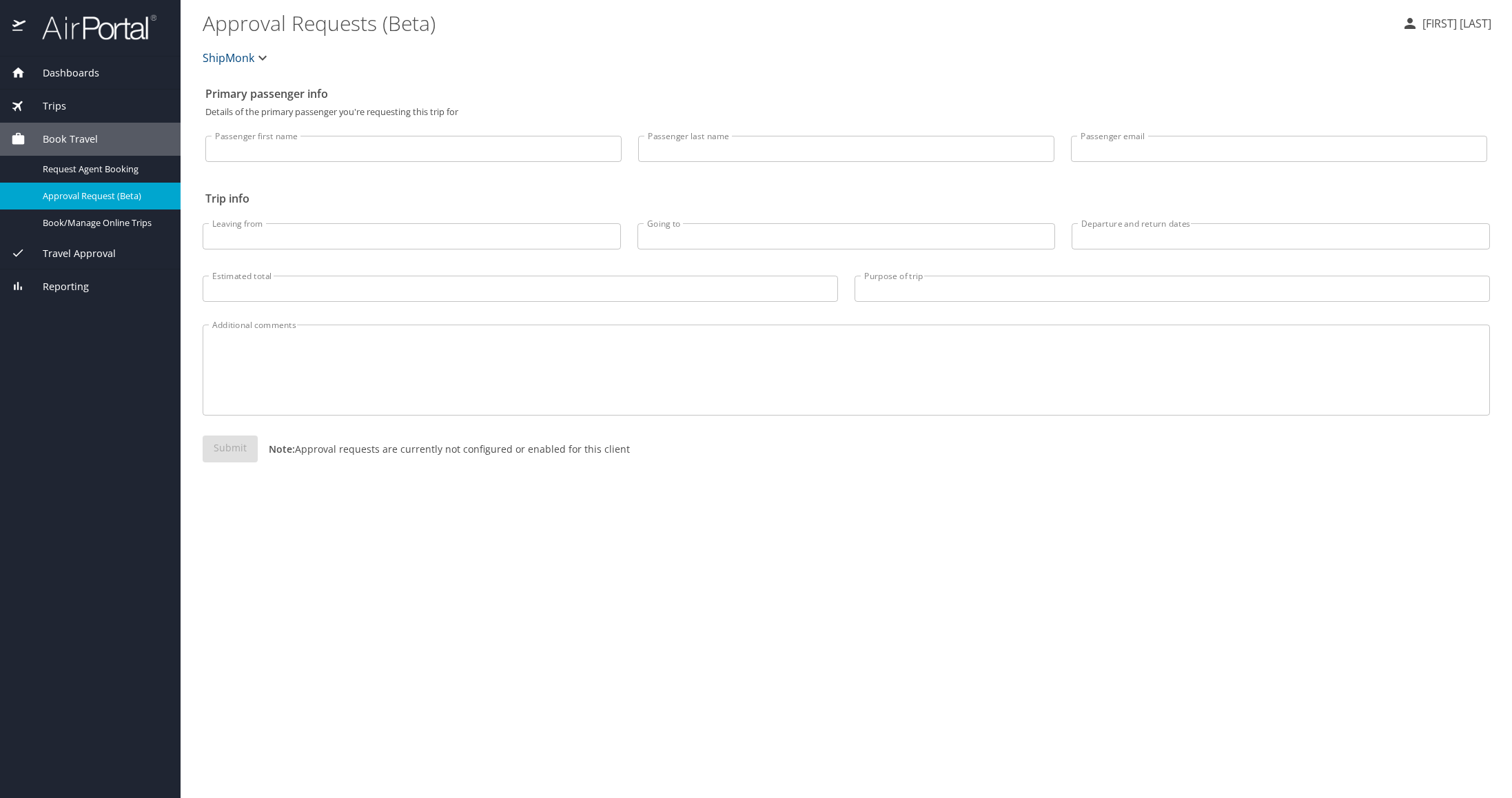 click on "[FIRST] [LAST]" at bounding box center (1455, 23) 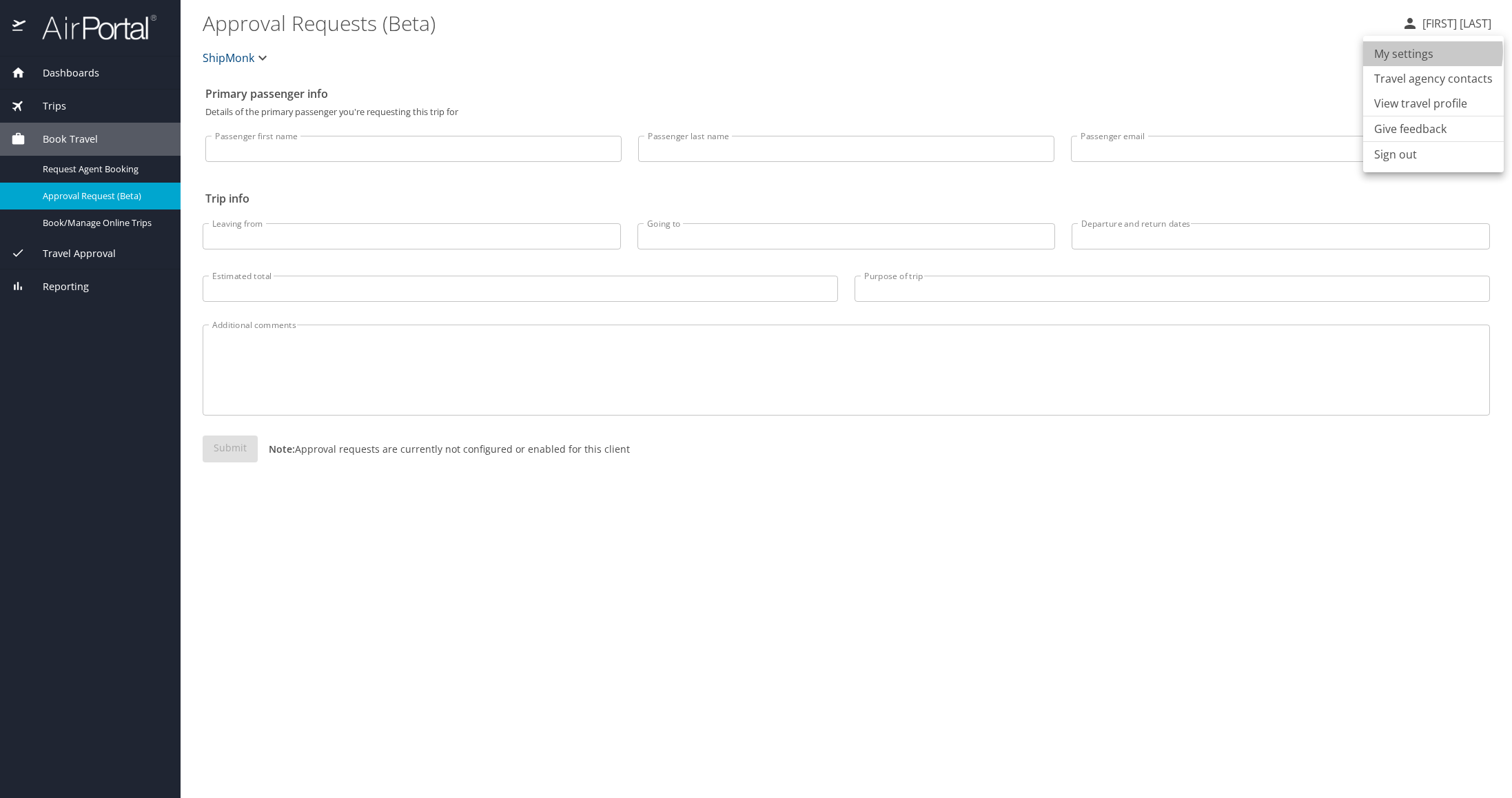 click on "My settings" at bounding box center [1433, 54] 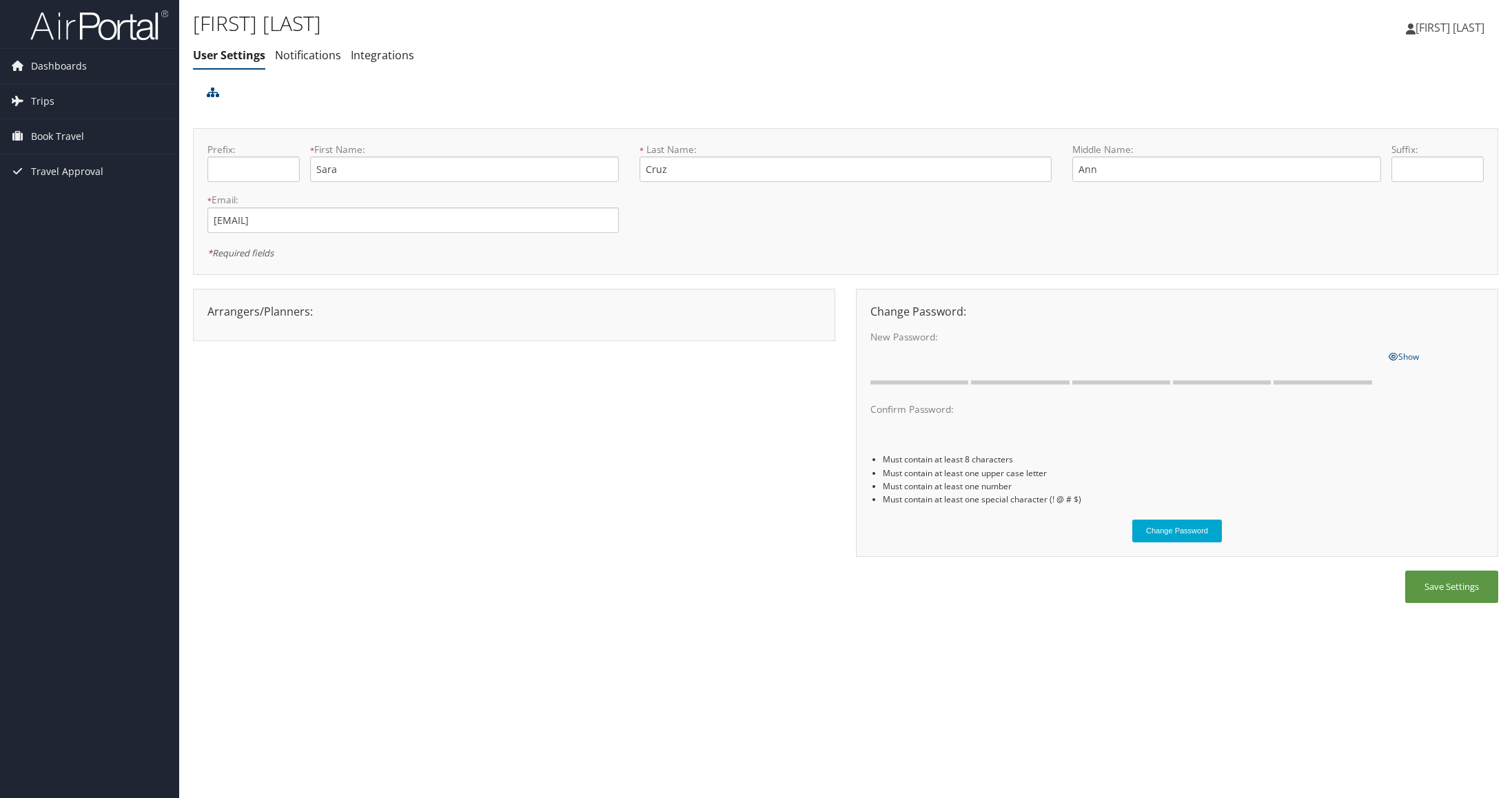 scroll, scrollTop: 0, scrollLeft: 0, axis: both 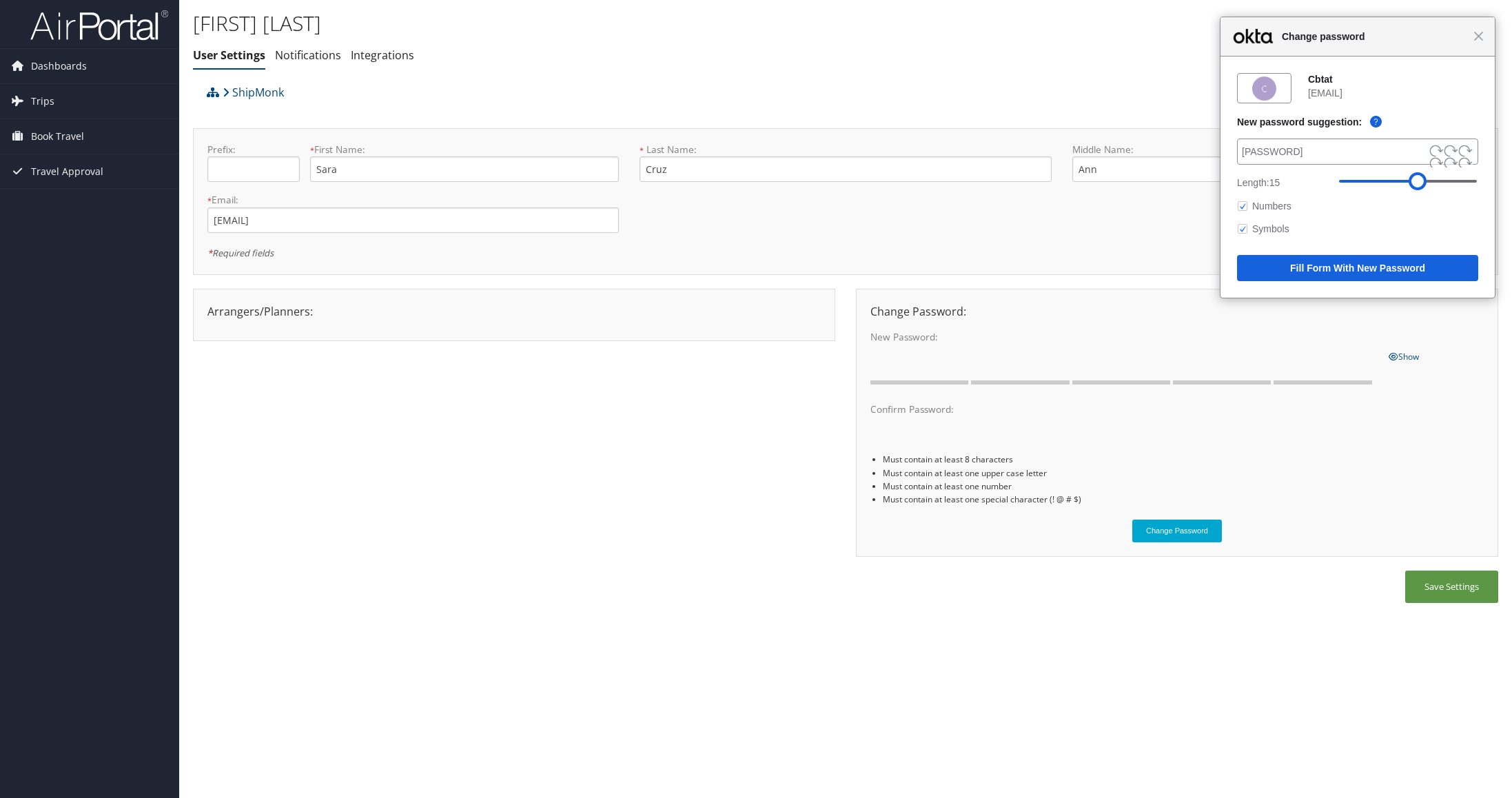click on "Save Settings" at bounding box center [846, 593] 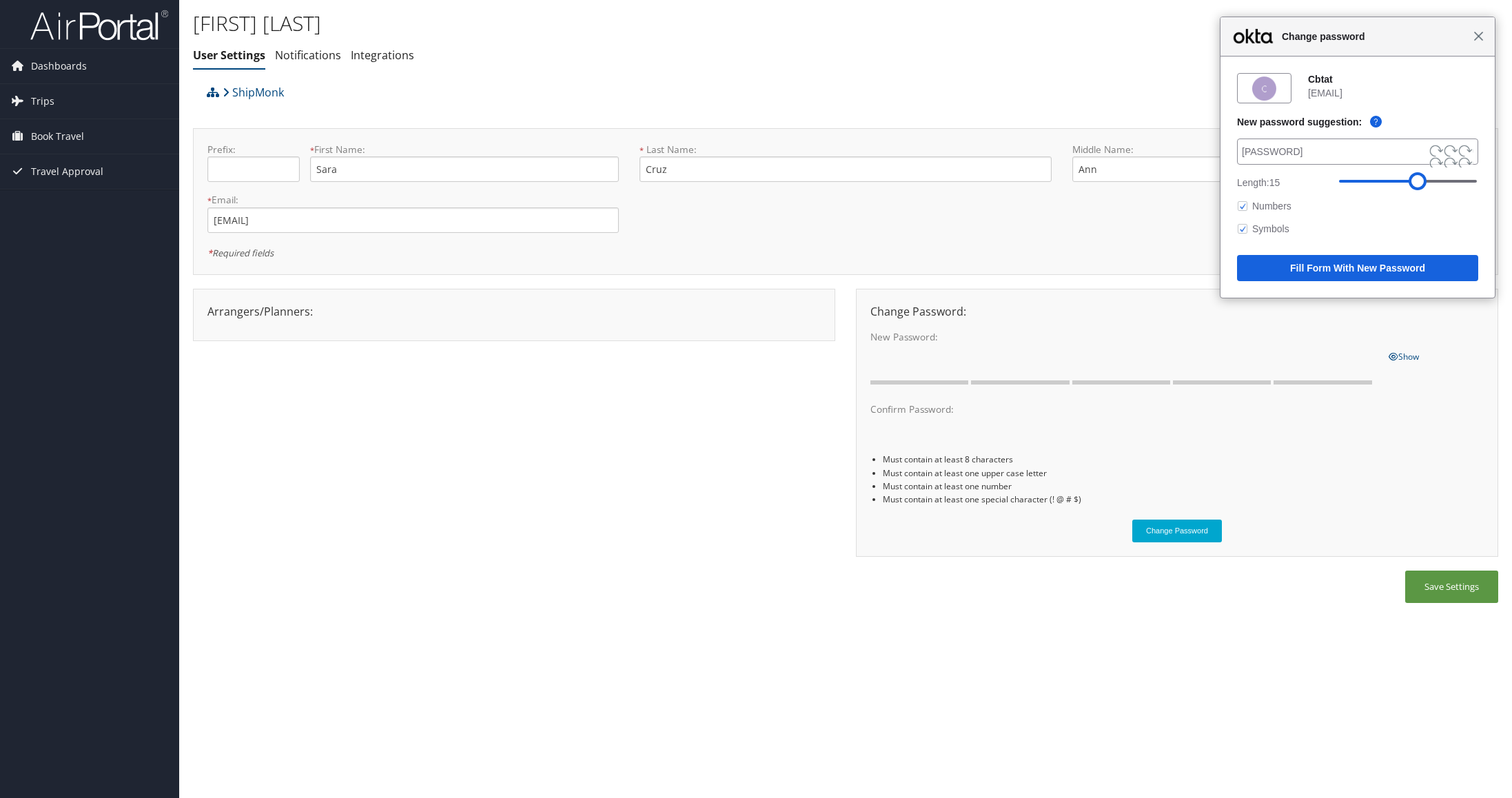 click on "Close" at bounding box center (1478, 36) 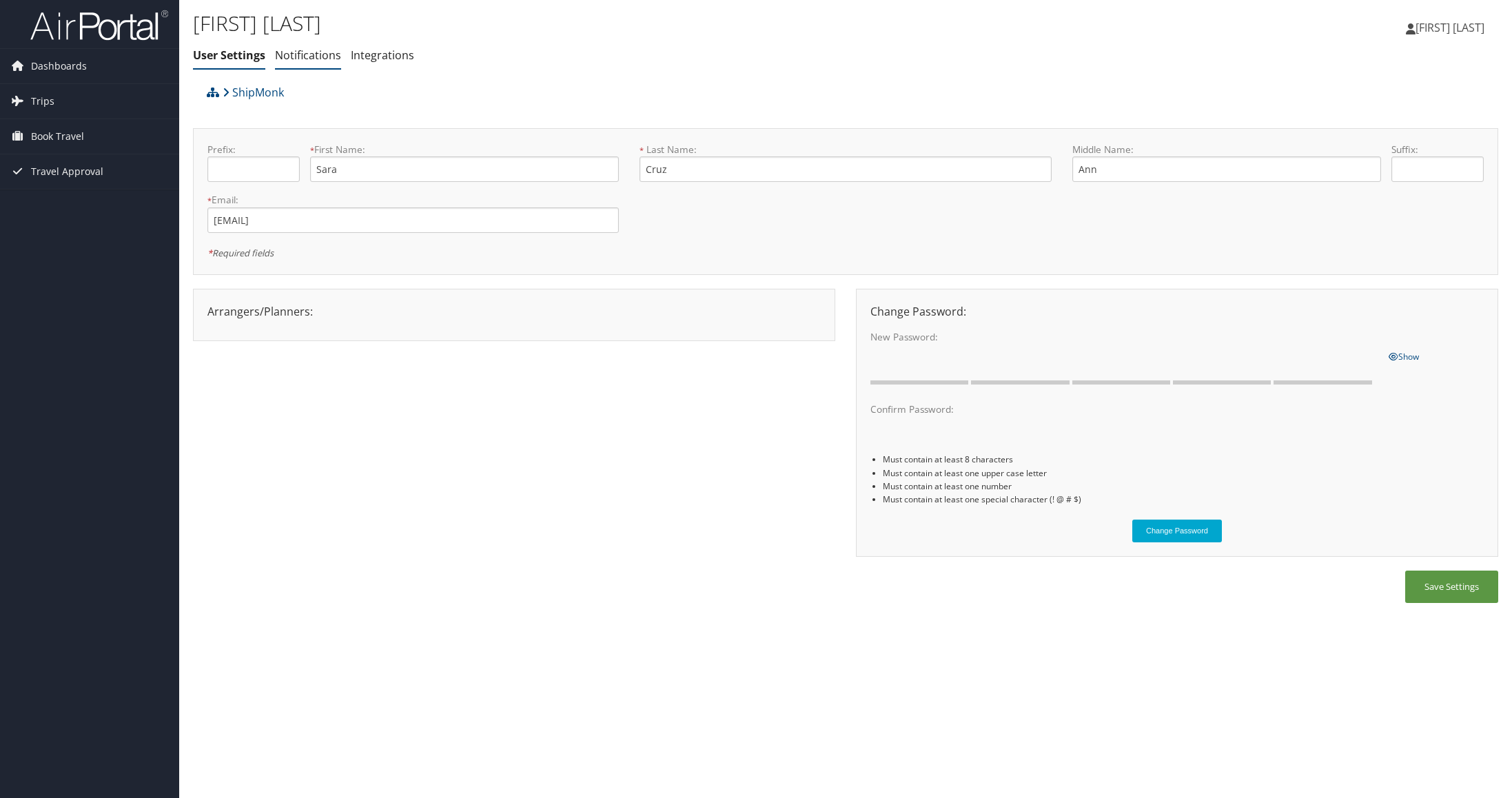click on "Notifications" at bounding box center [308, 55] 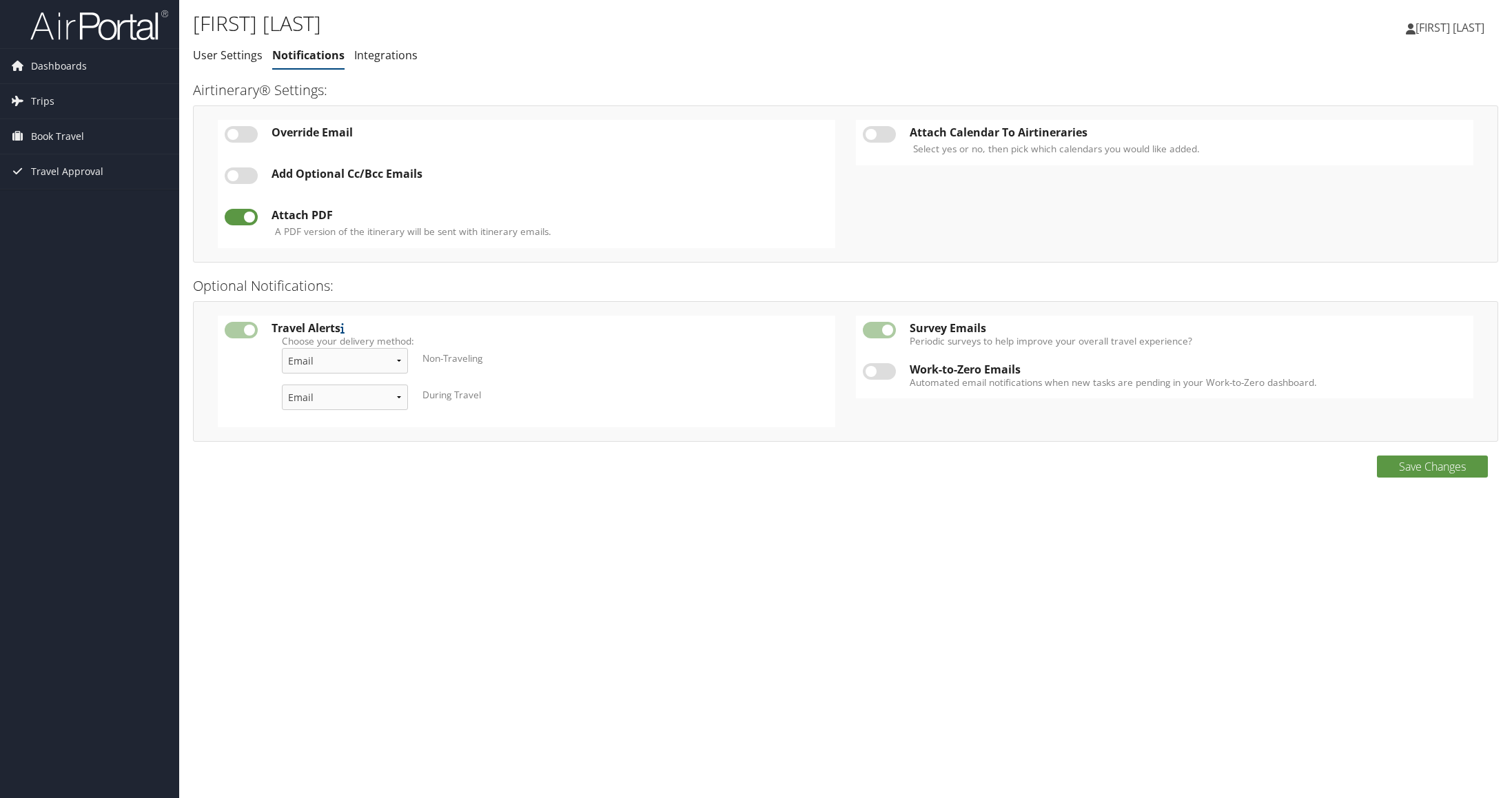 scroll, scrollTop: 0, scrollLeft: 0, axis: both 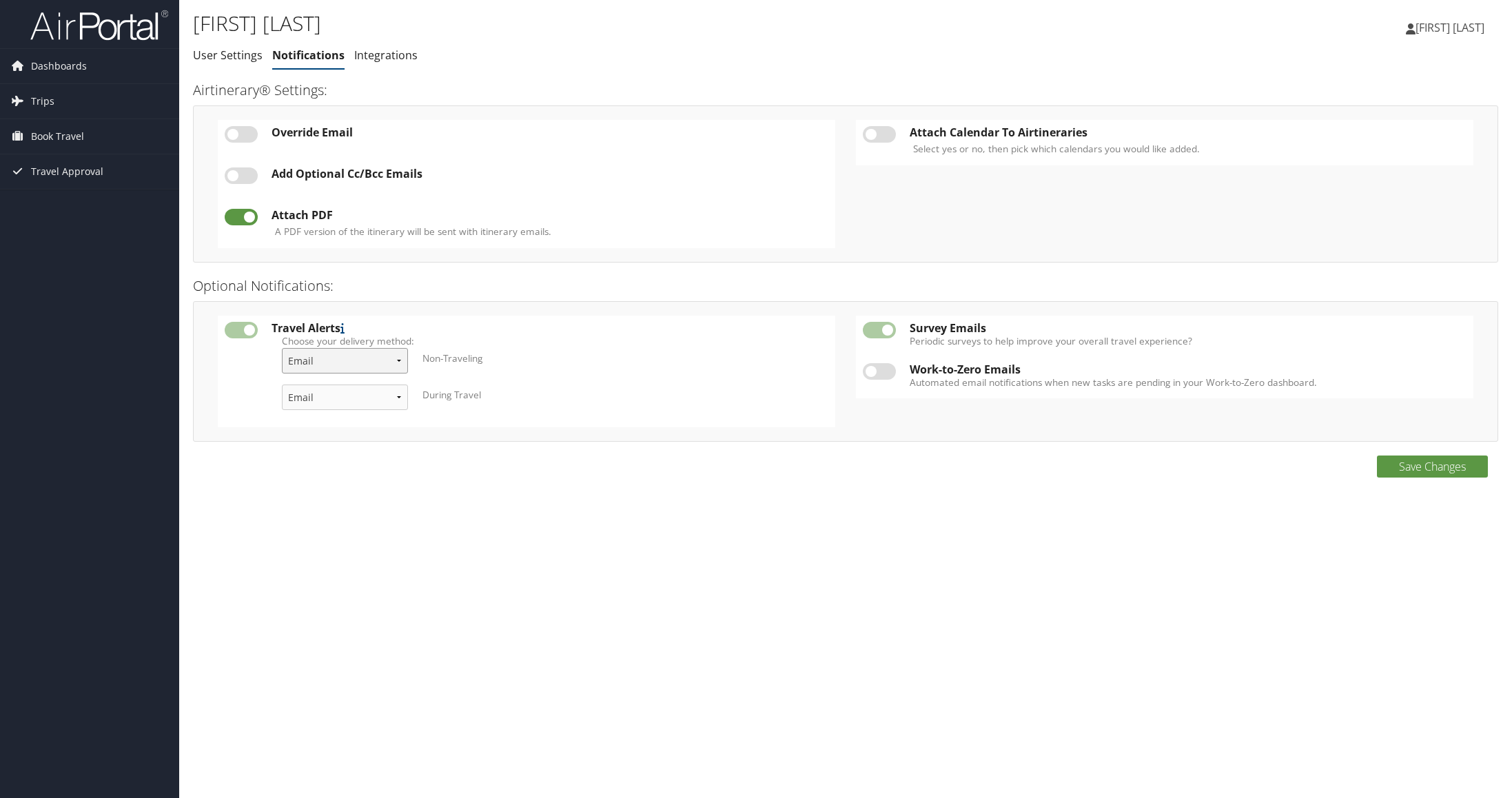 click on "Email & Text
Text
Email" at bounding box center [345, 360] 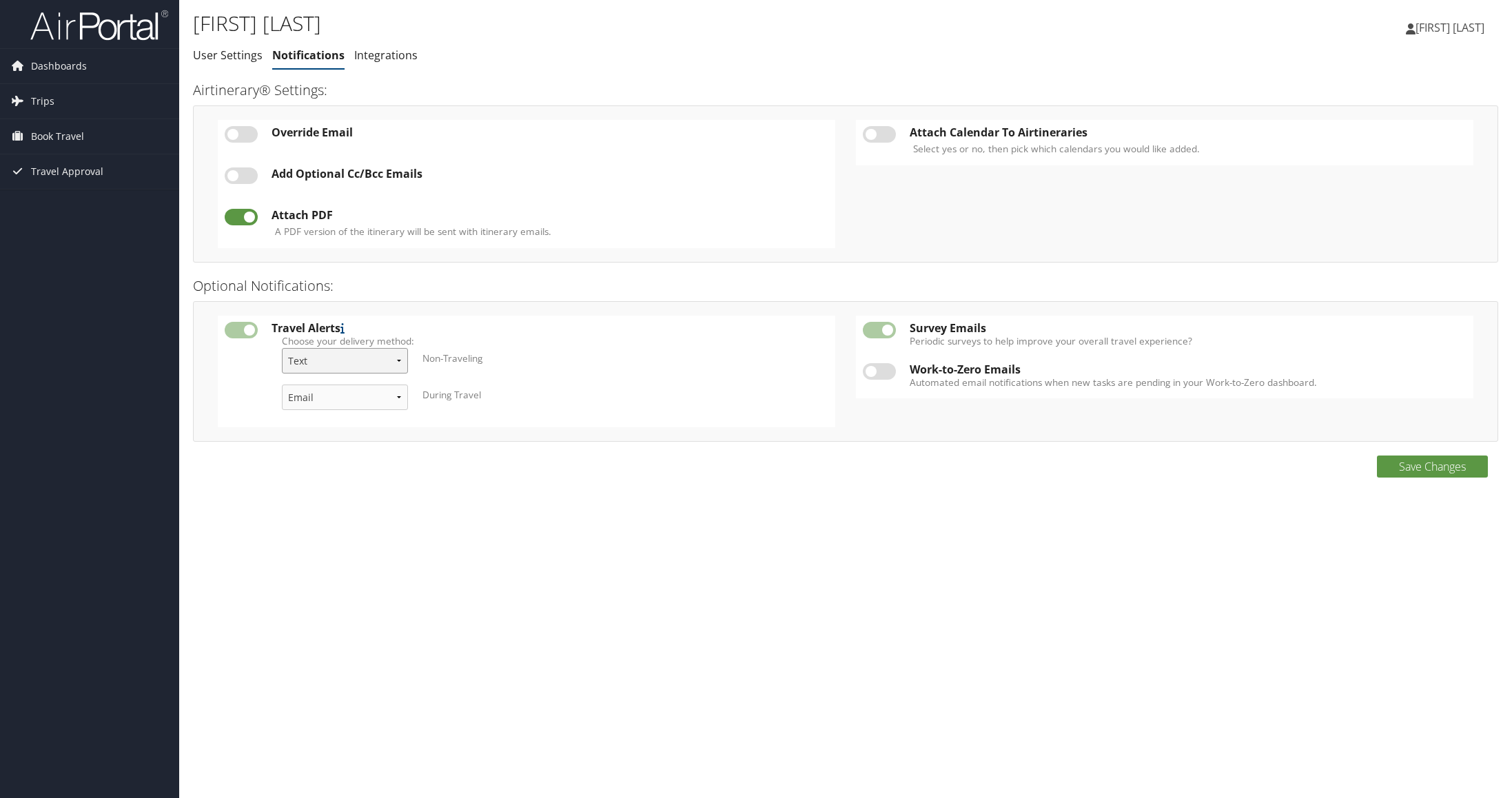 click on "Email & Text
Text
Email" at bounding box center (345, 360) 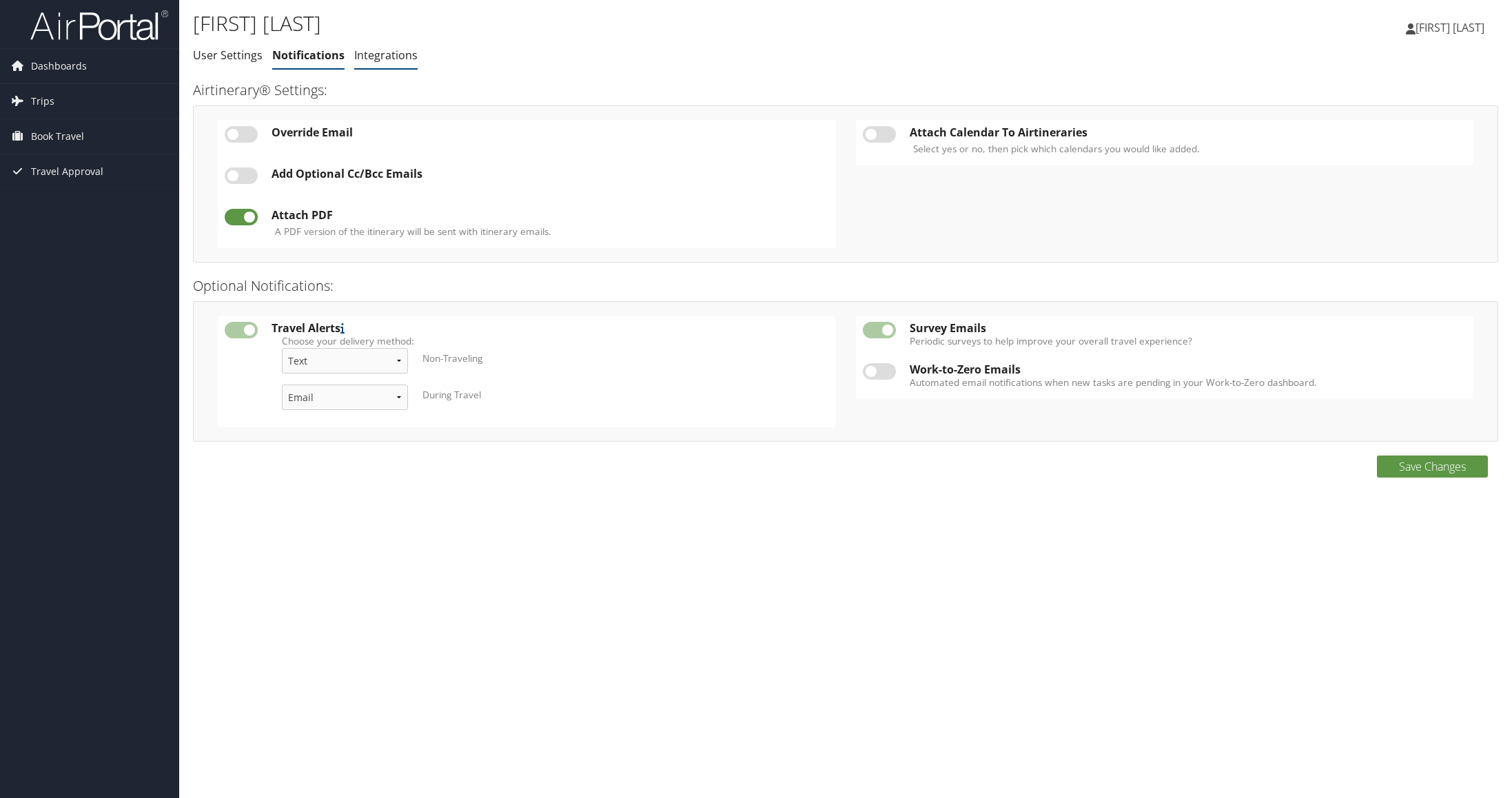click on "Integrations" at bounding box center [386, 55] 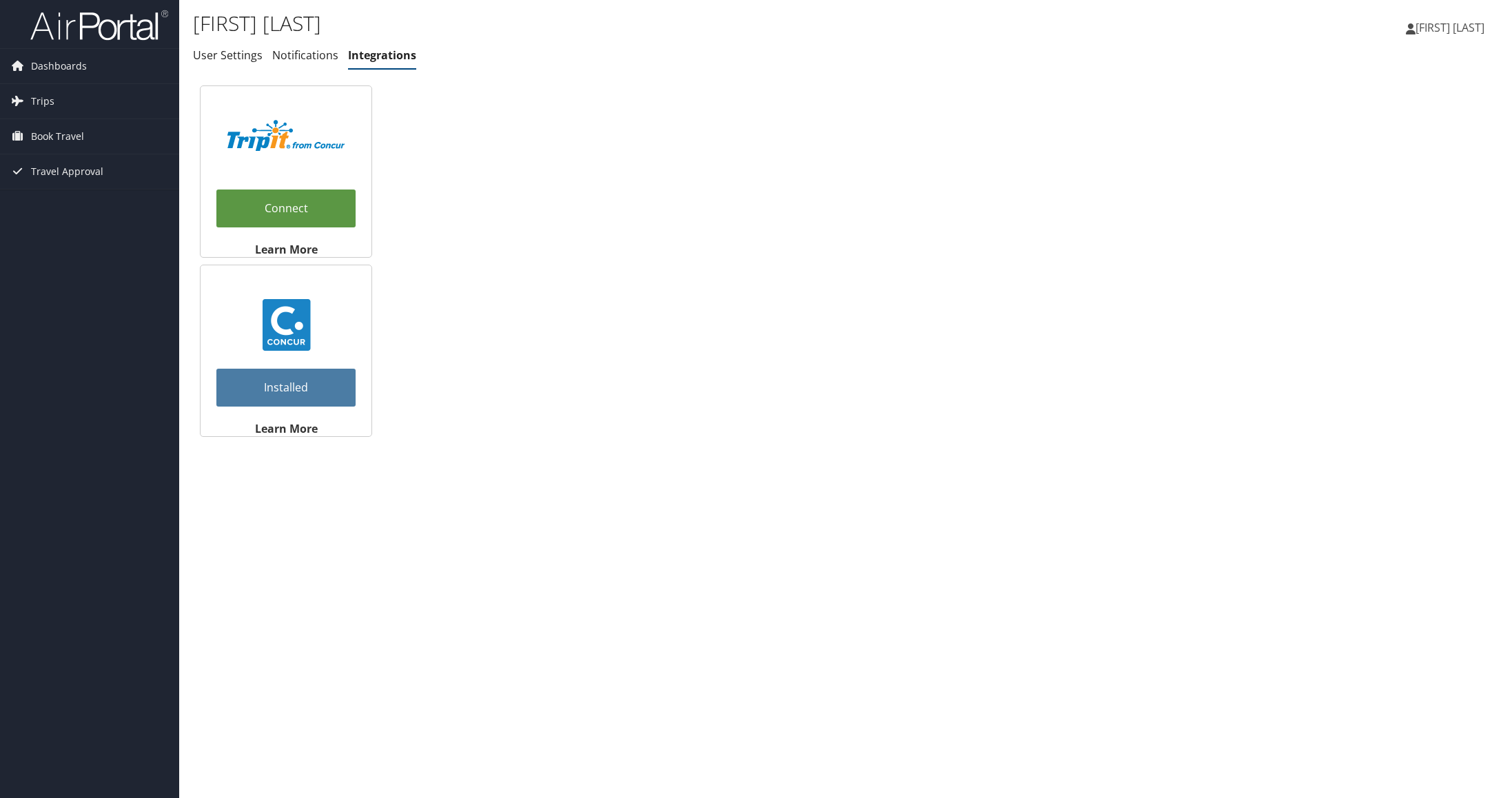scroll, scrollTop: 0, scrollLeft: 0, axis: both 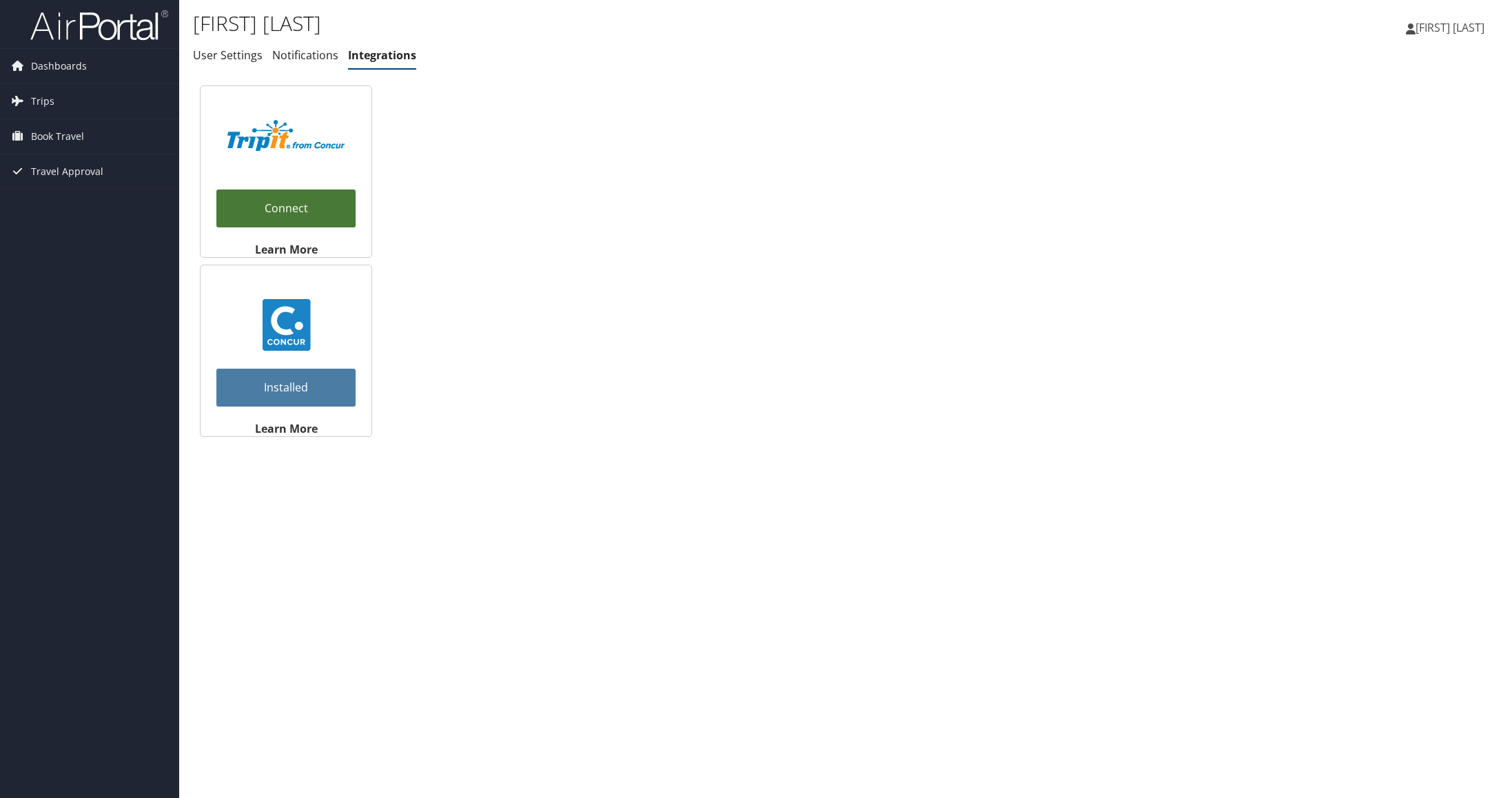 click on "Connect" at bounding box center [286, 208] 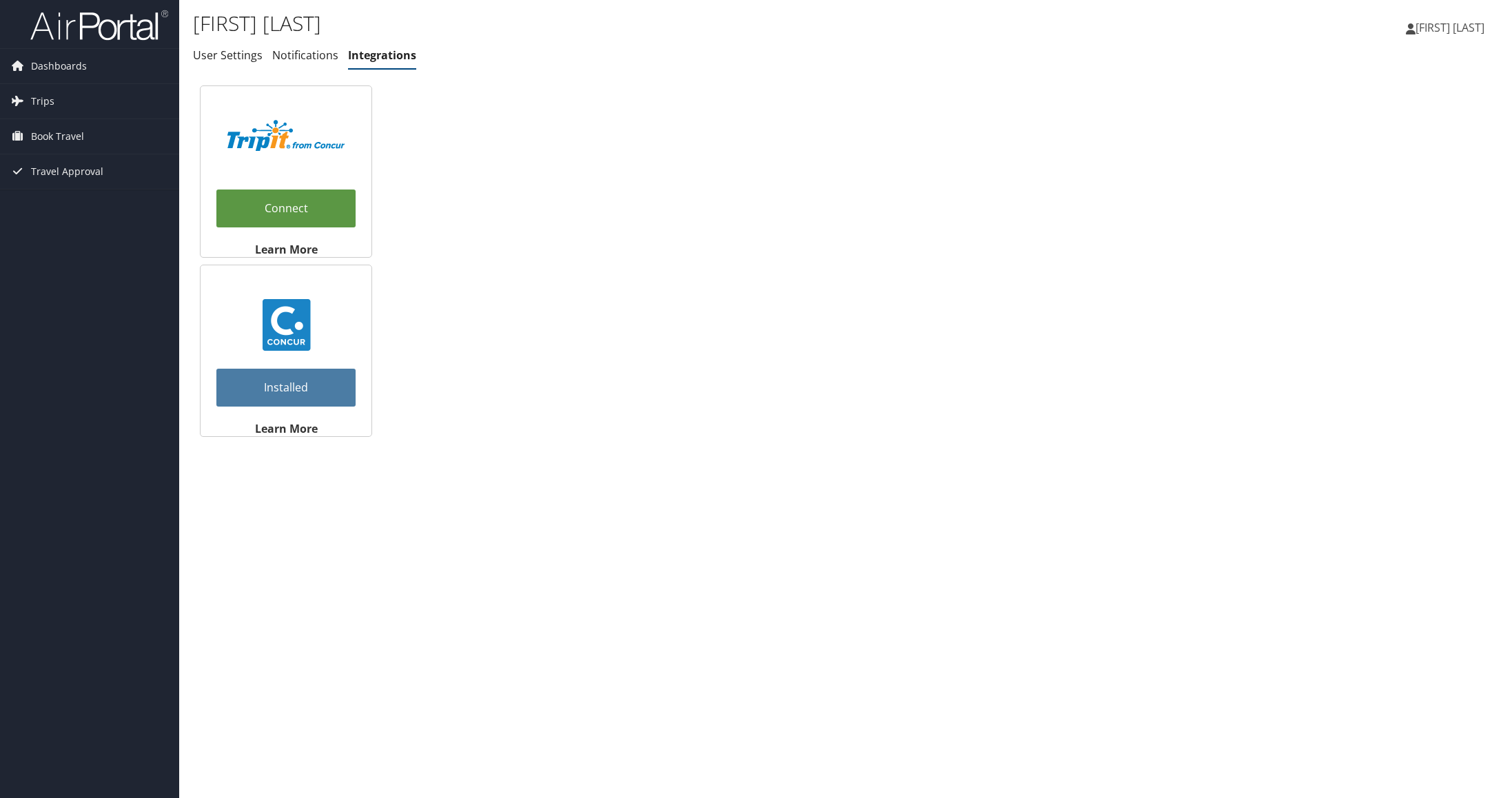 scroll, scrollTop: 0, scrollLeft: 0, axis: both 